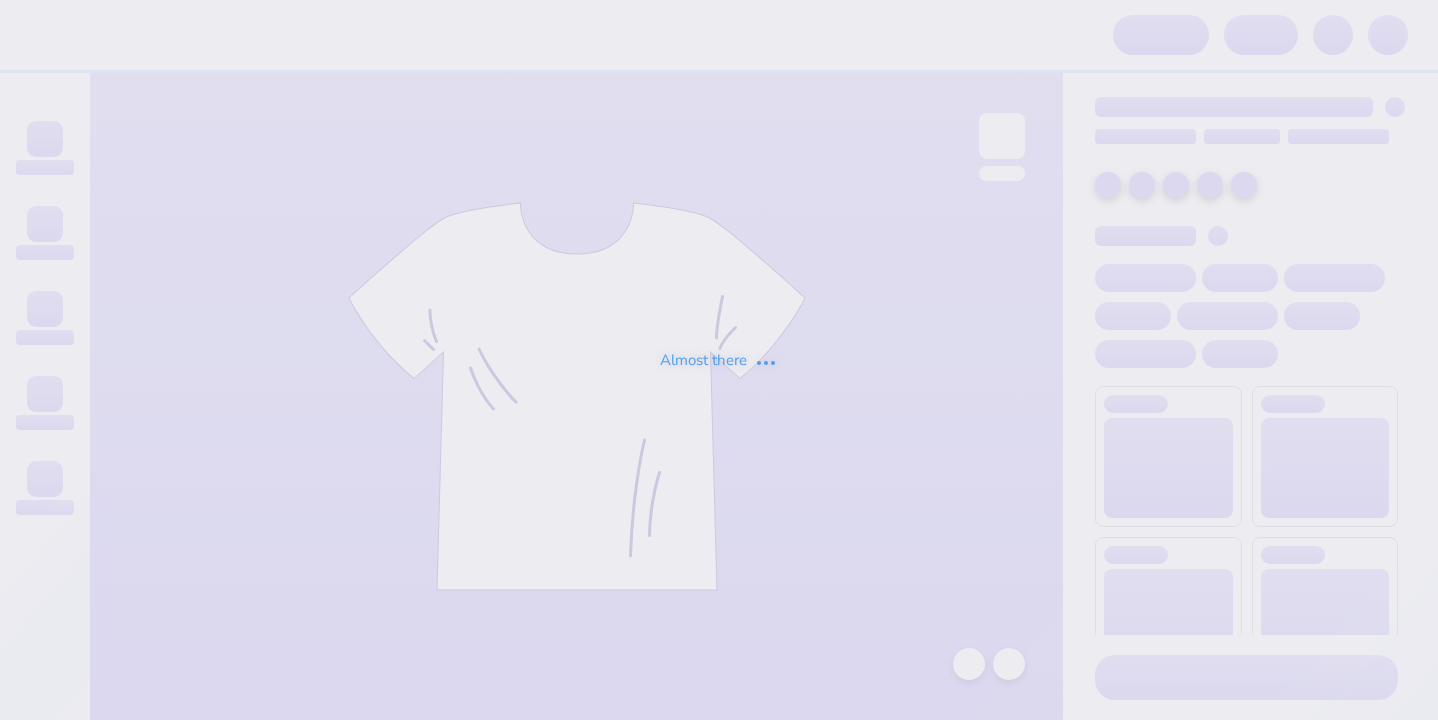 scroll, scrollTop: 0, scrollLeft: 0, axis: both 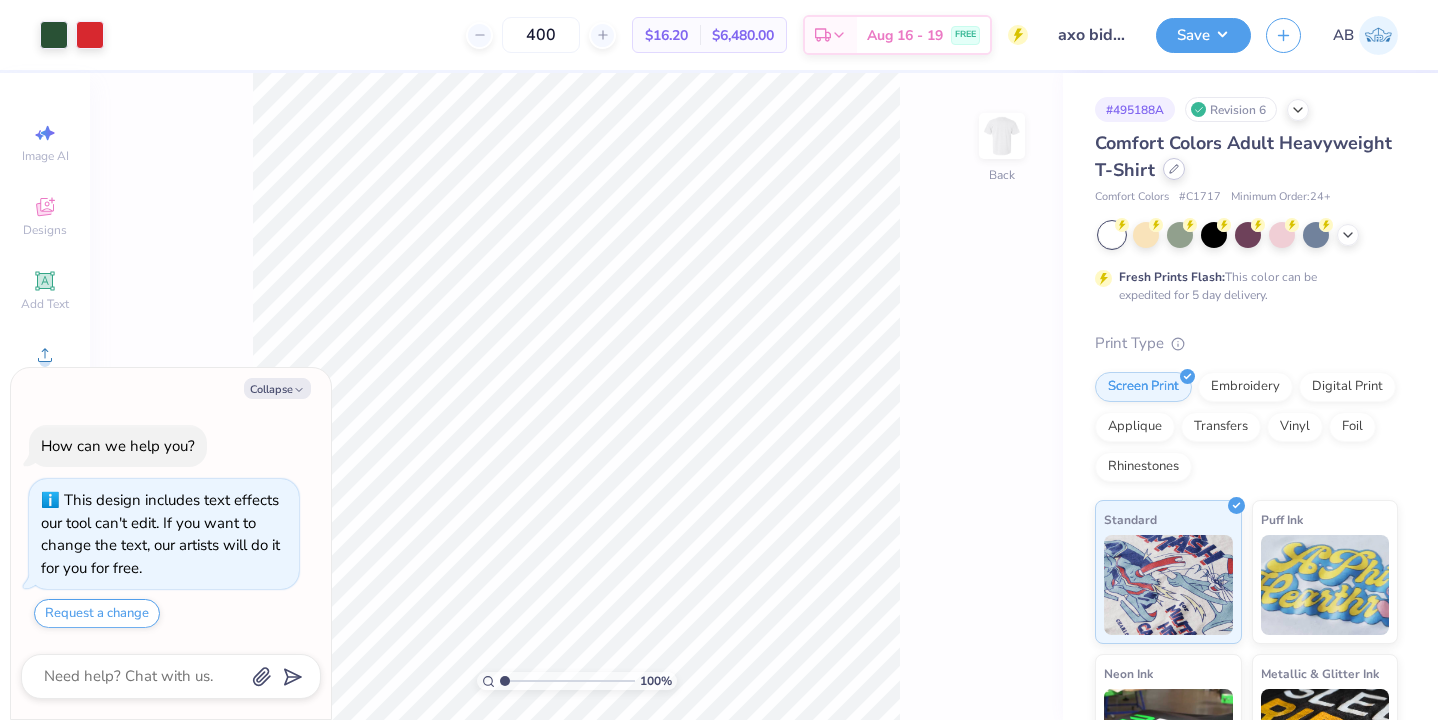 click 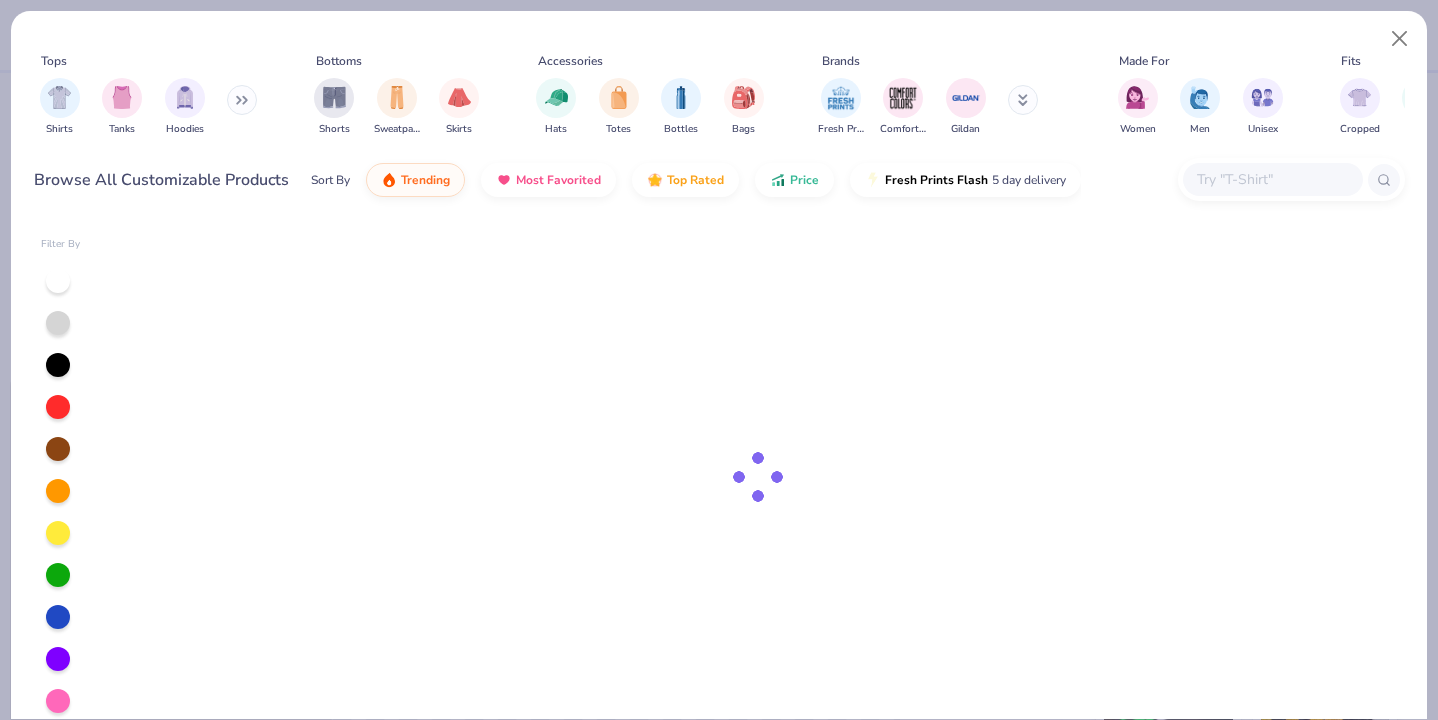 type on "x" 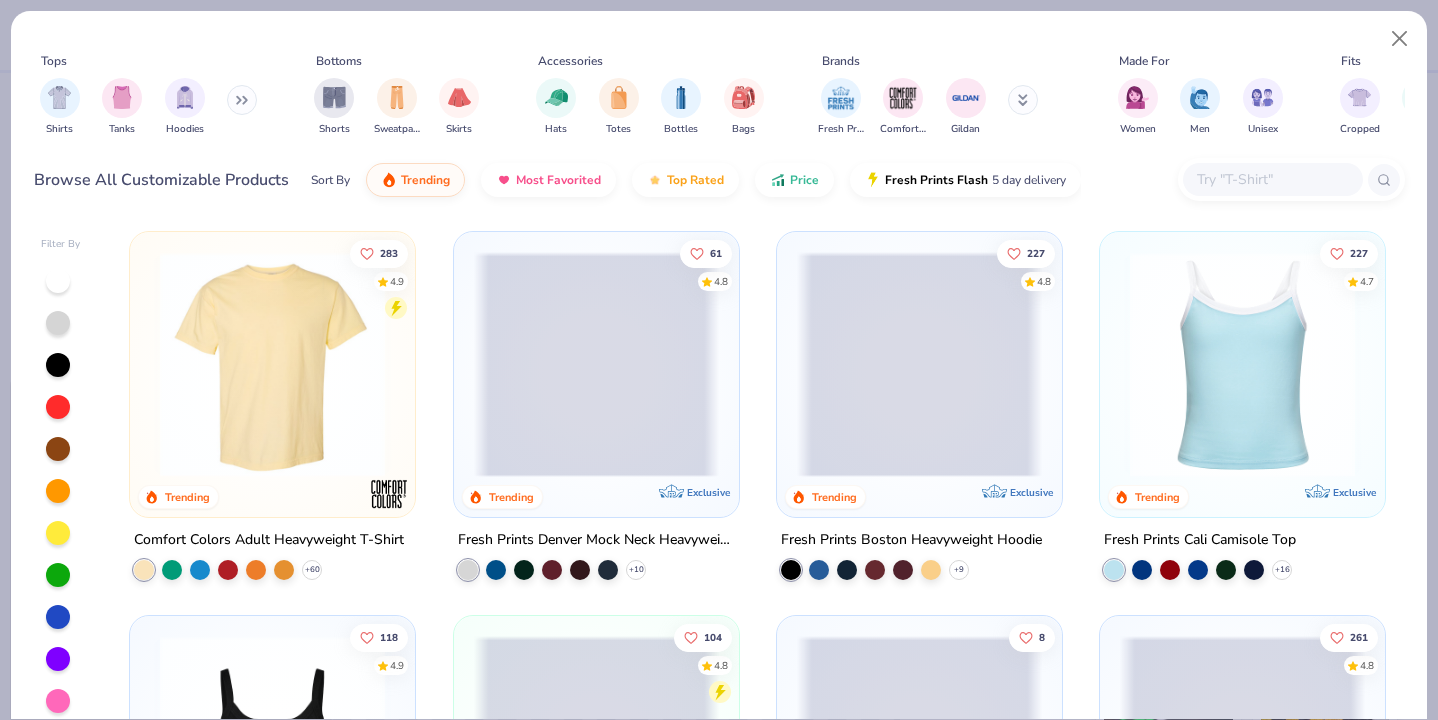 click at bounding box center (1272, 179) 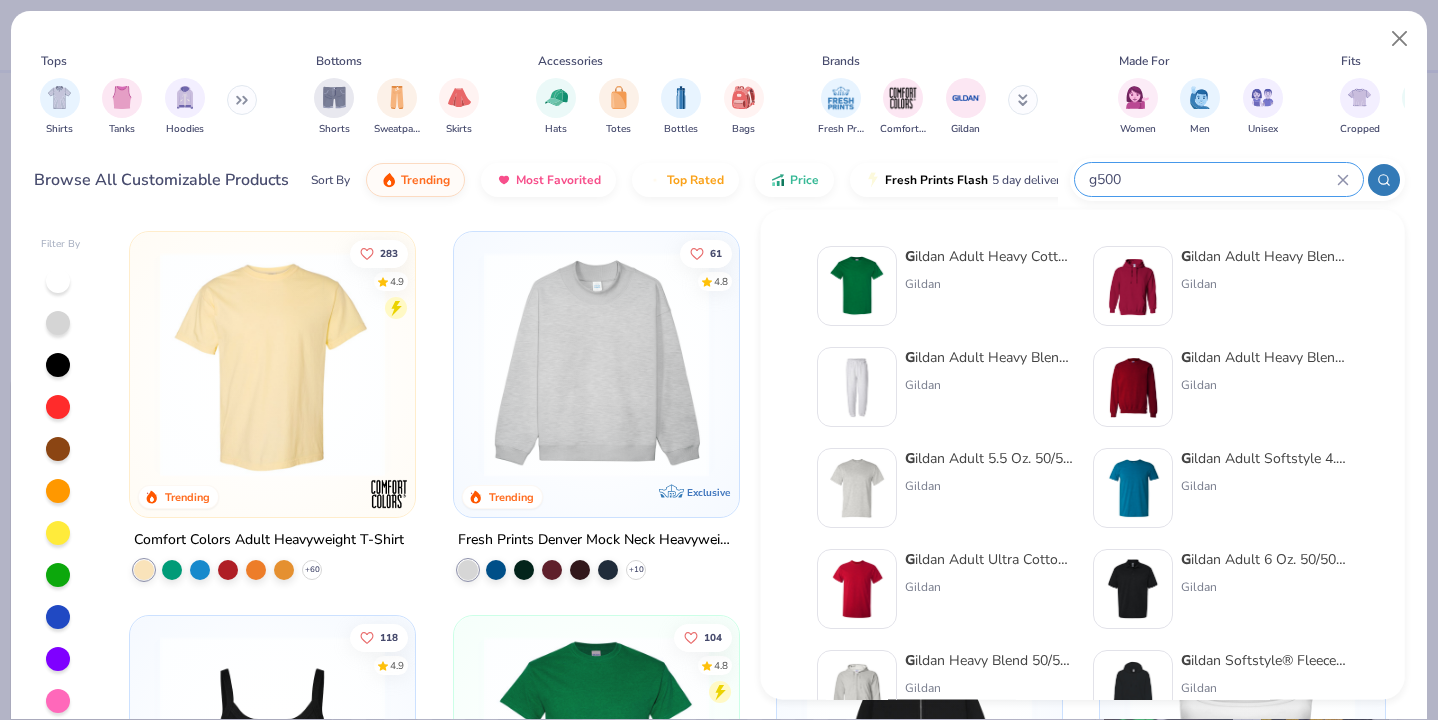 type on "g500" 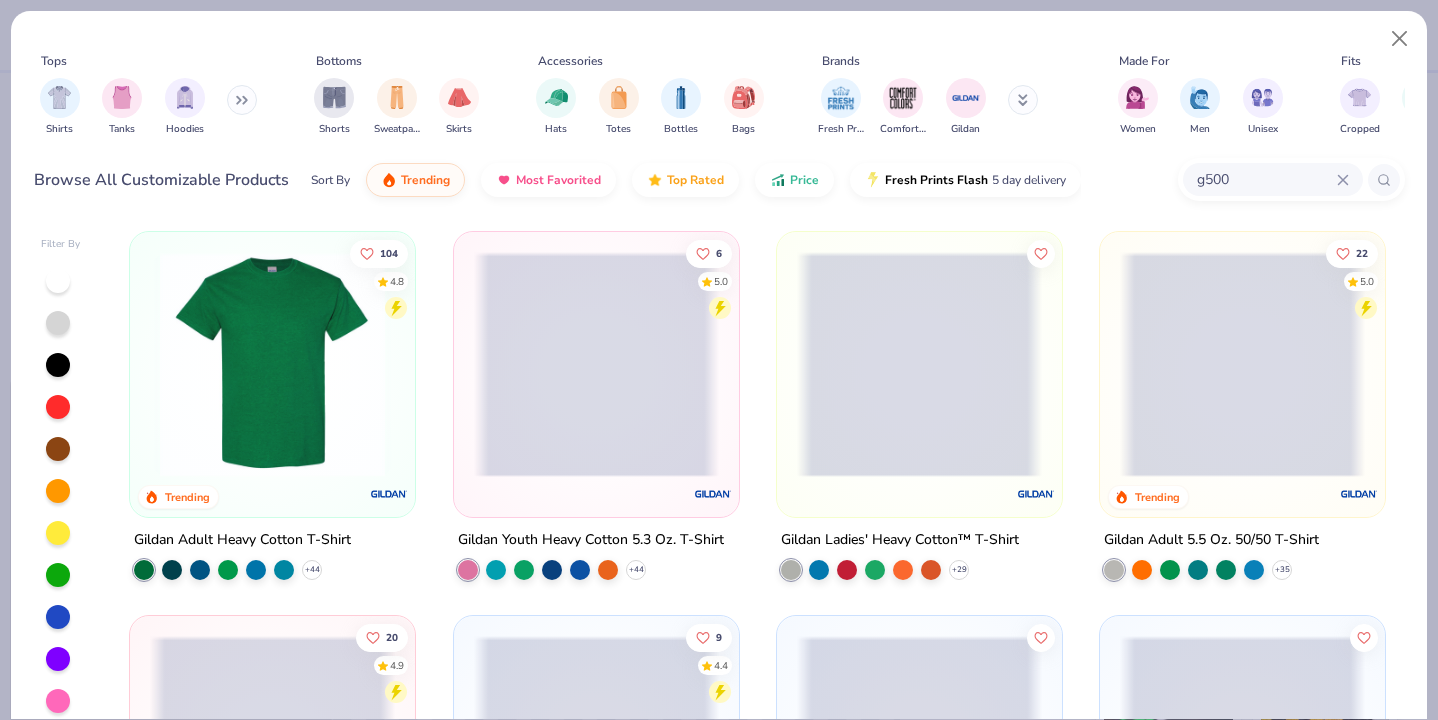 click at bounding box center [272, 364] 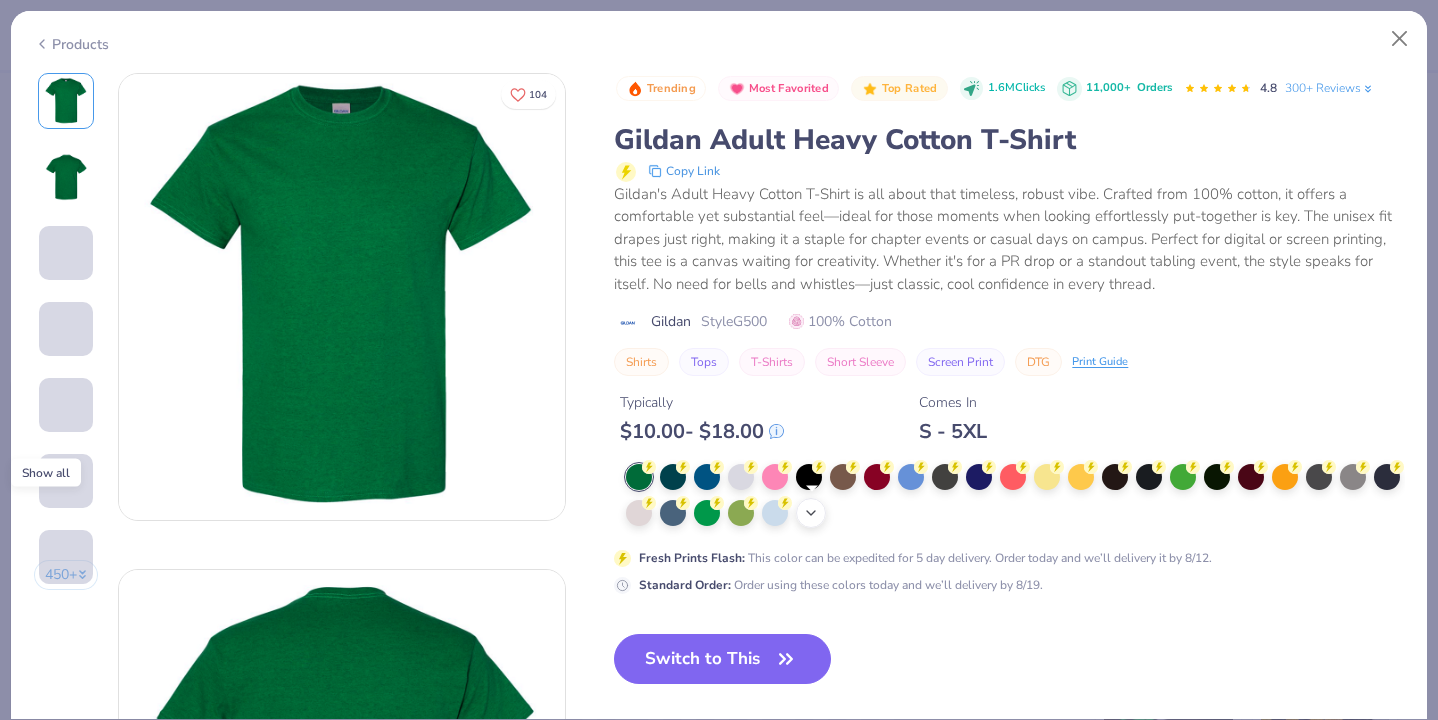 click 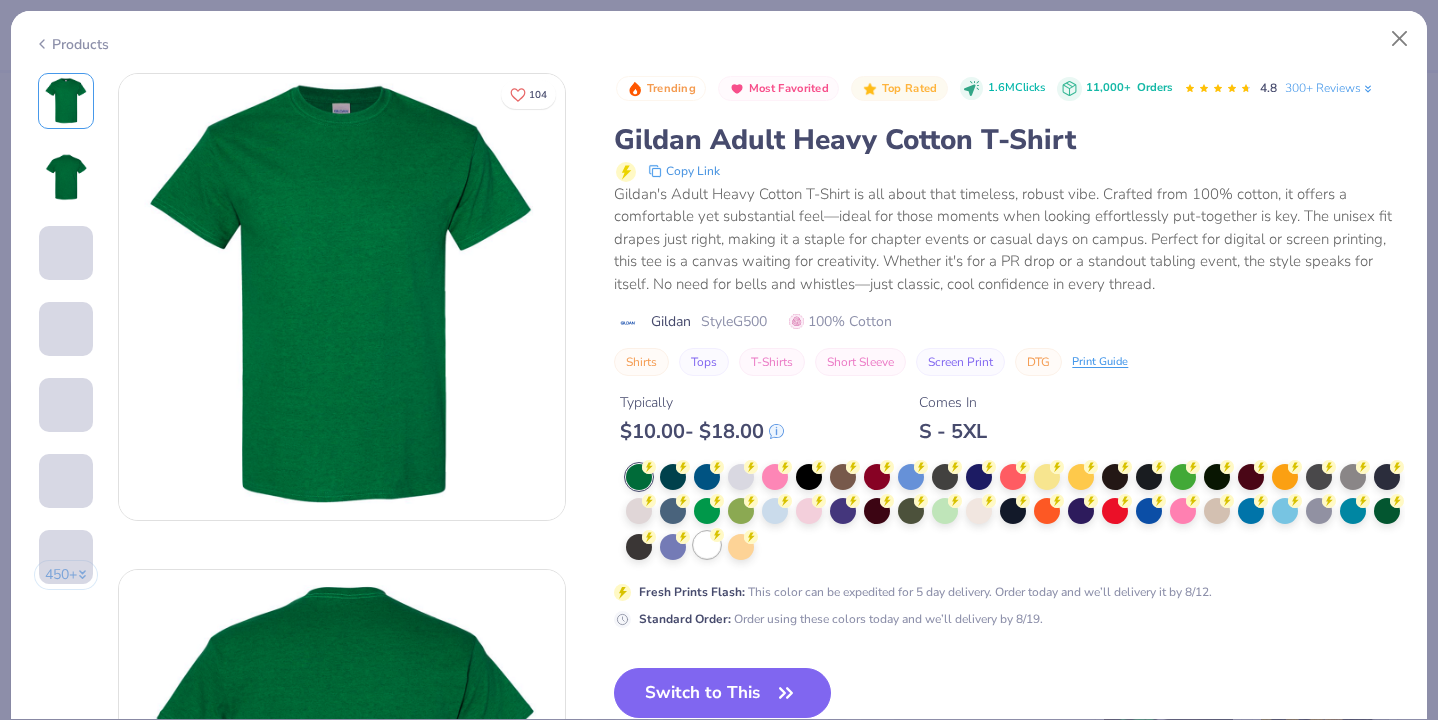 click at bounding box center (707, 545) 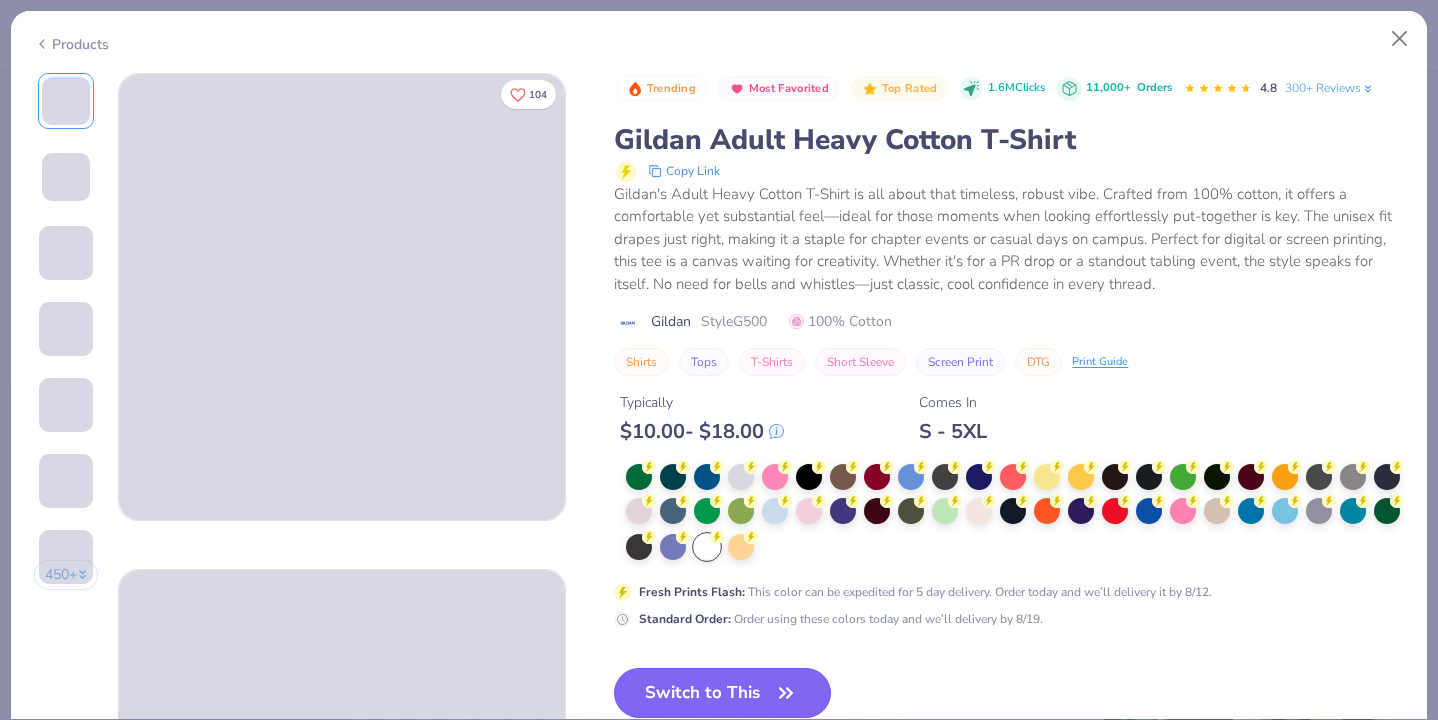 click 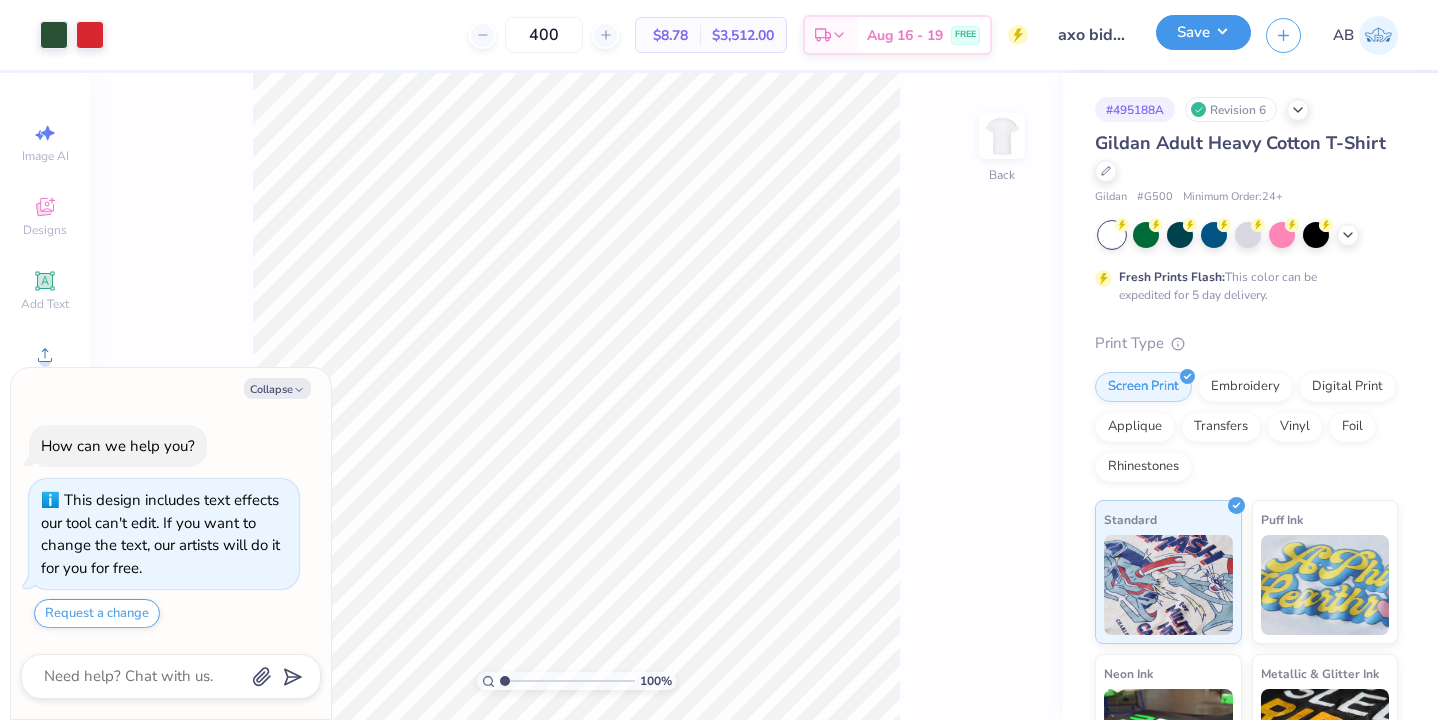 click on "Save" at bounding box center (1203, 32) 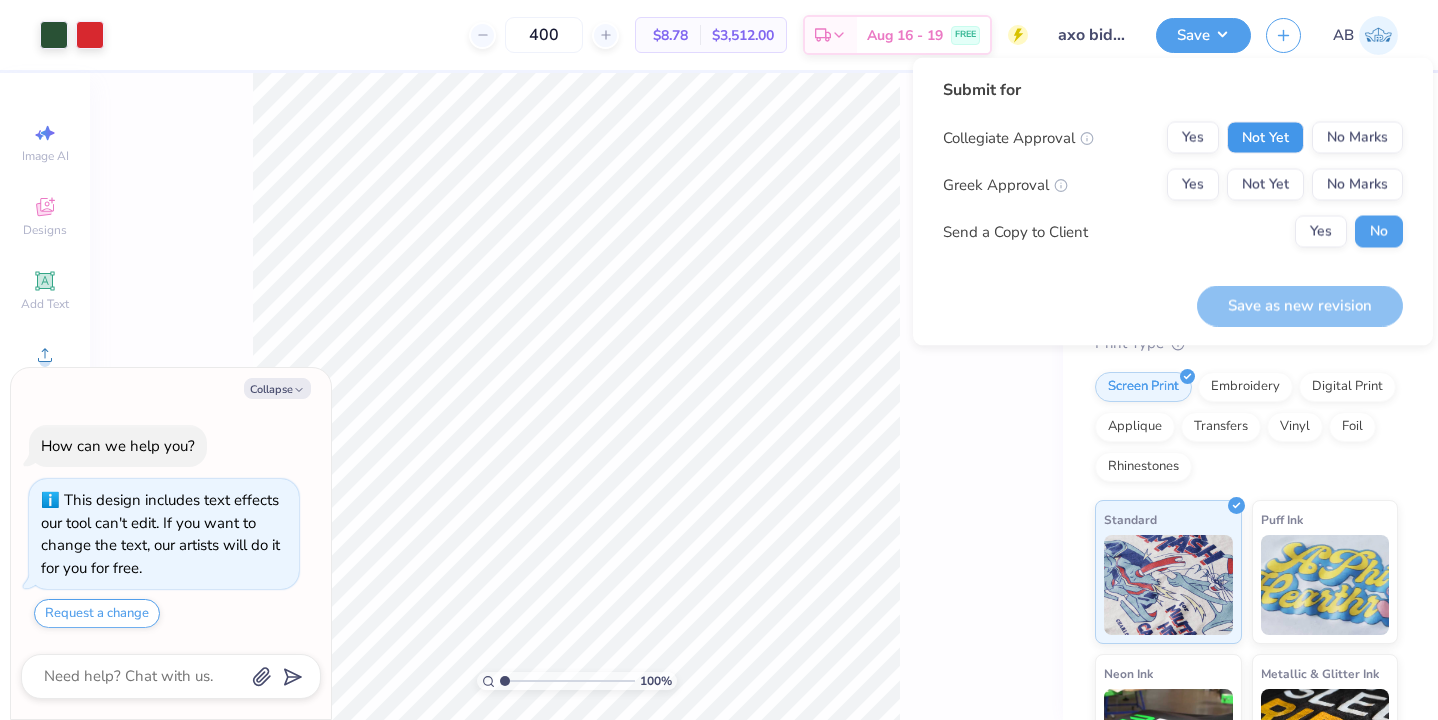 click on "Not Yet" at bounding box center (1265, 138) 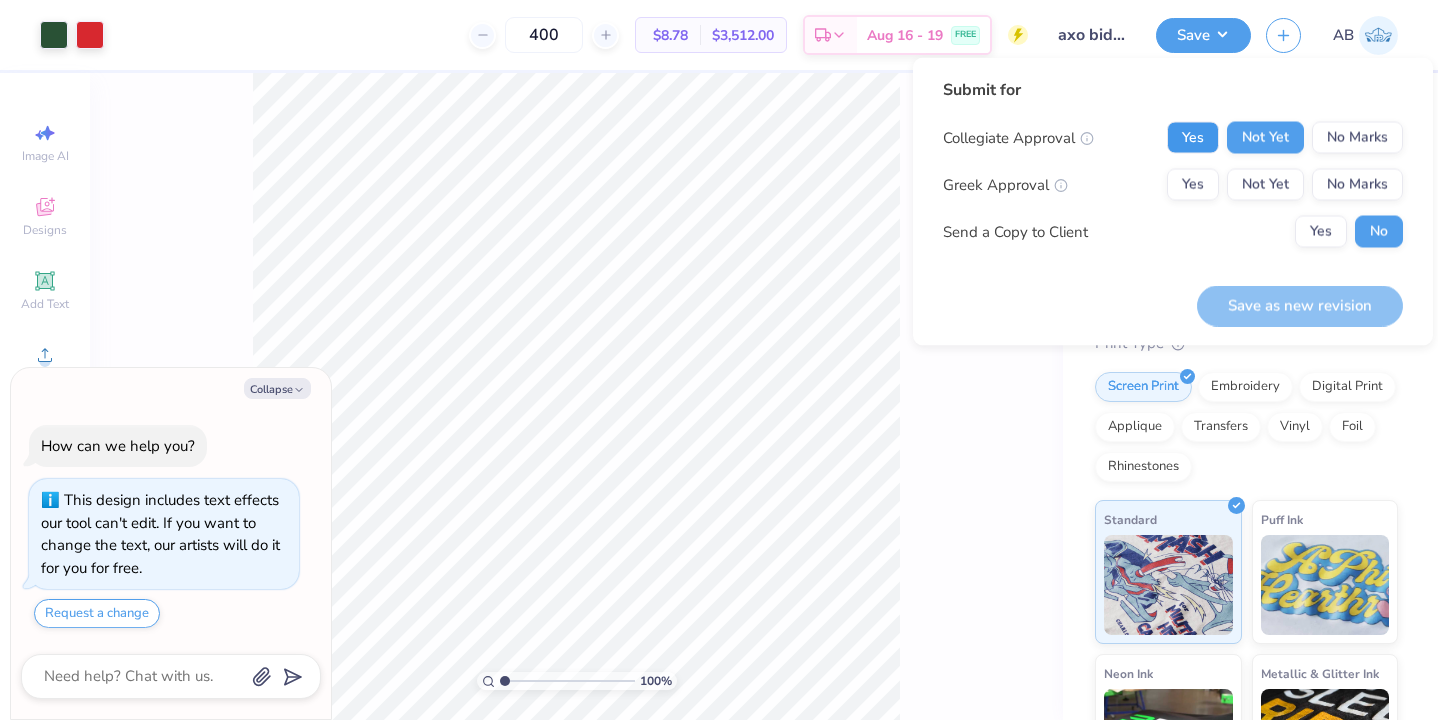 click on "Yes" at bounding box center (1193, 138) 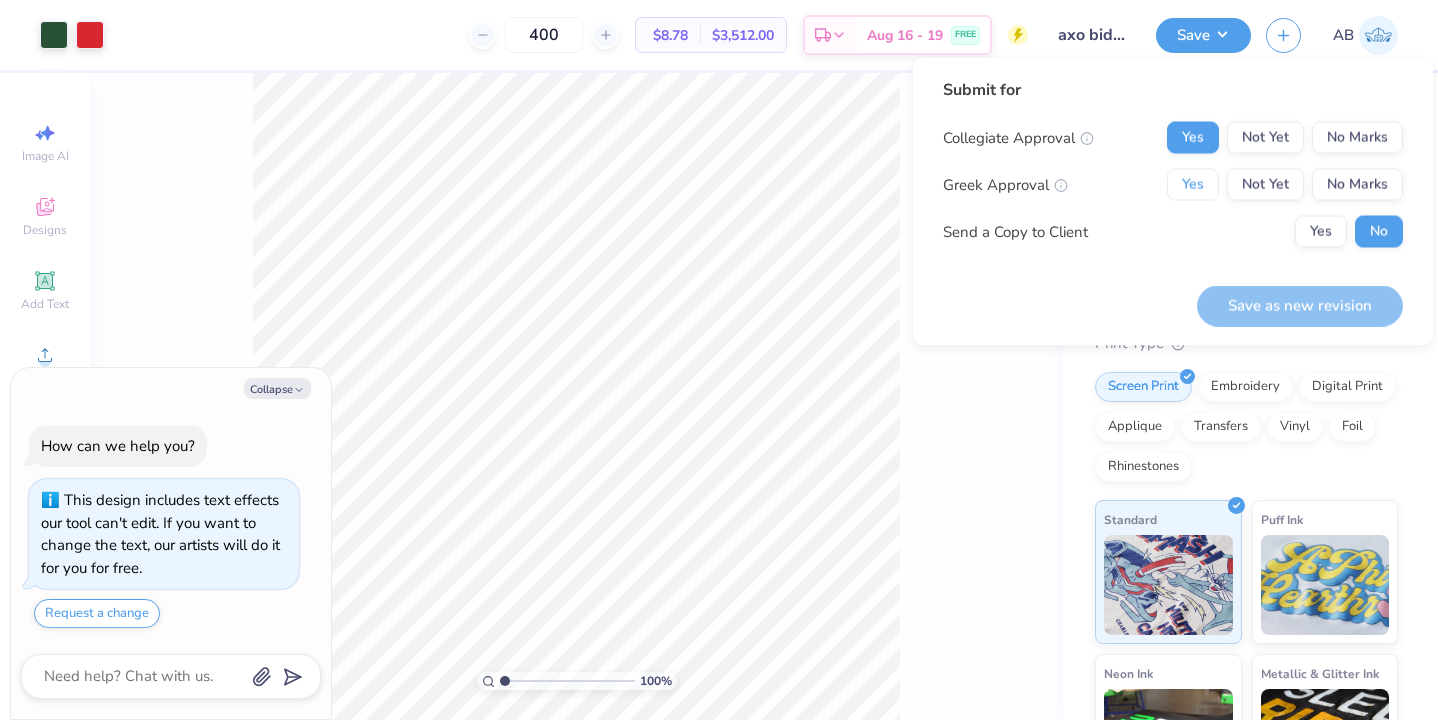 click on "Yes" at bounding box center (1193, 185) 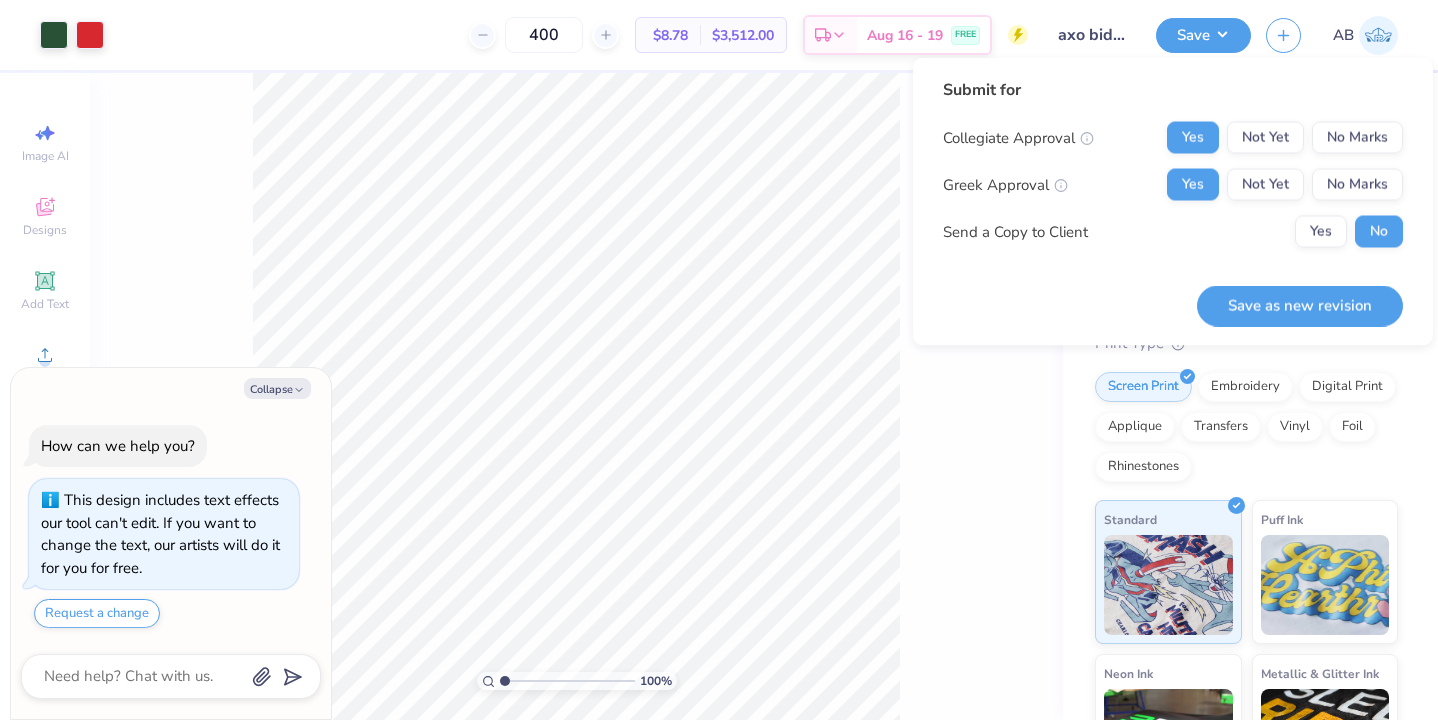 click on "Send a Copy to Client Yes No" at bounding box center [1173, 232] 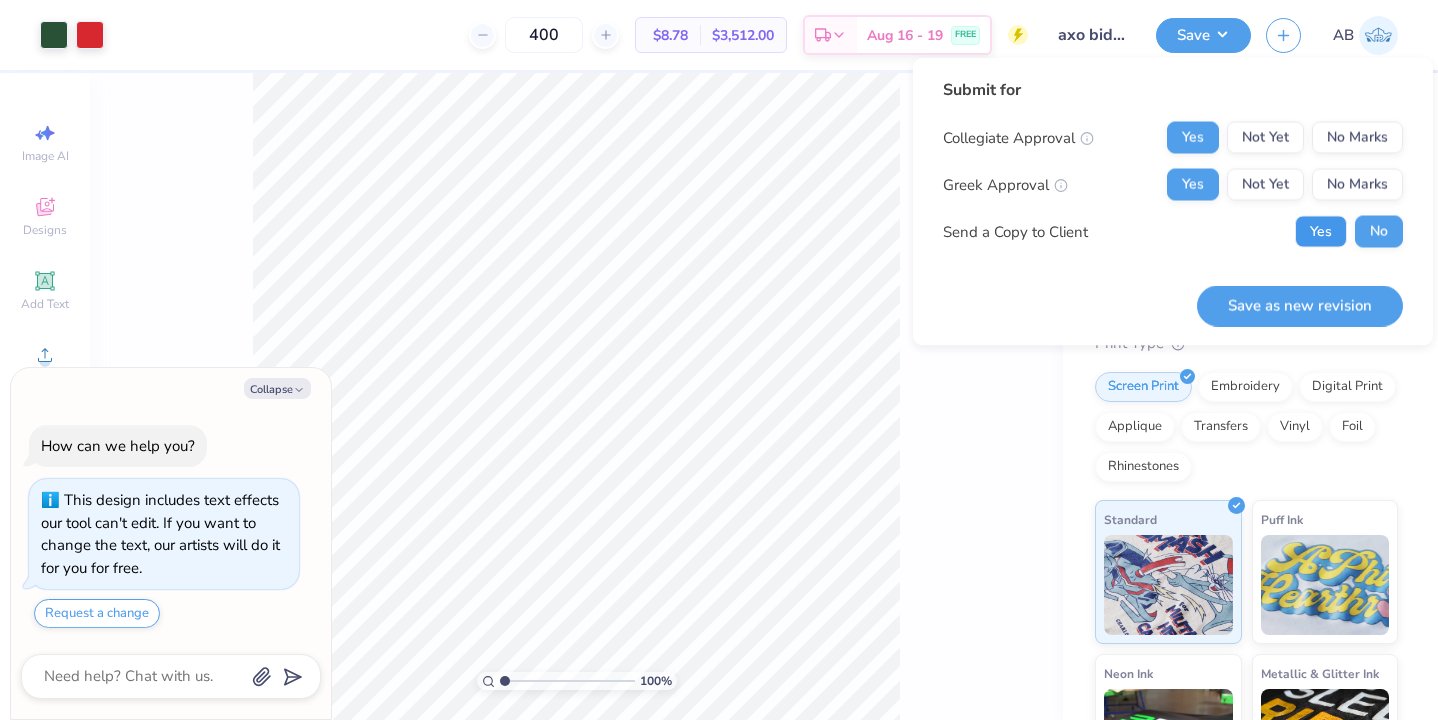 click on "Yes" at bounding box center (1321, 232) 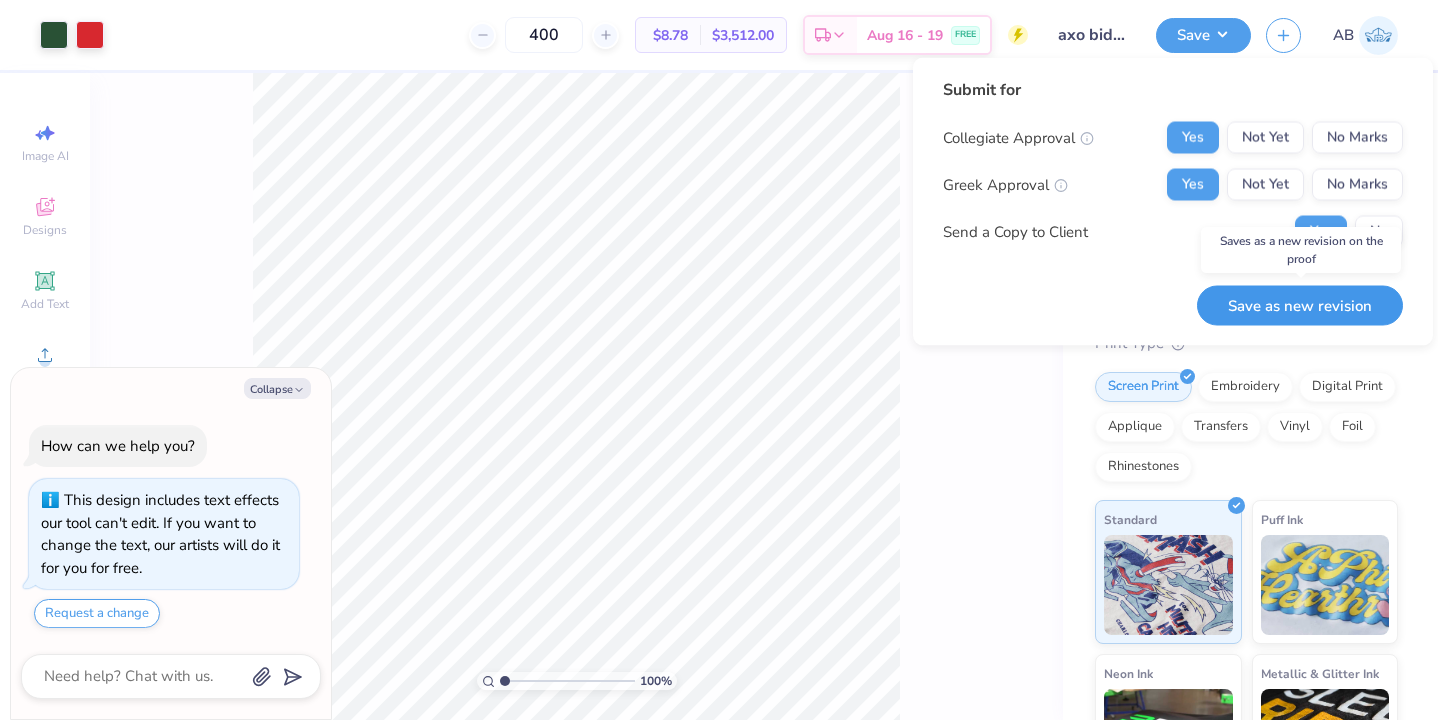 click on "Save as new revision" at bounding box center [1300, 305] 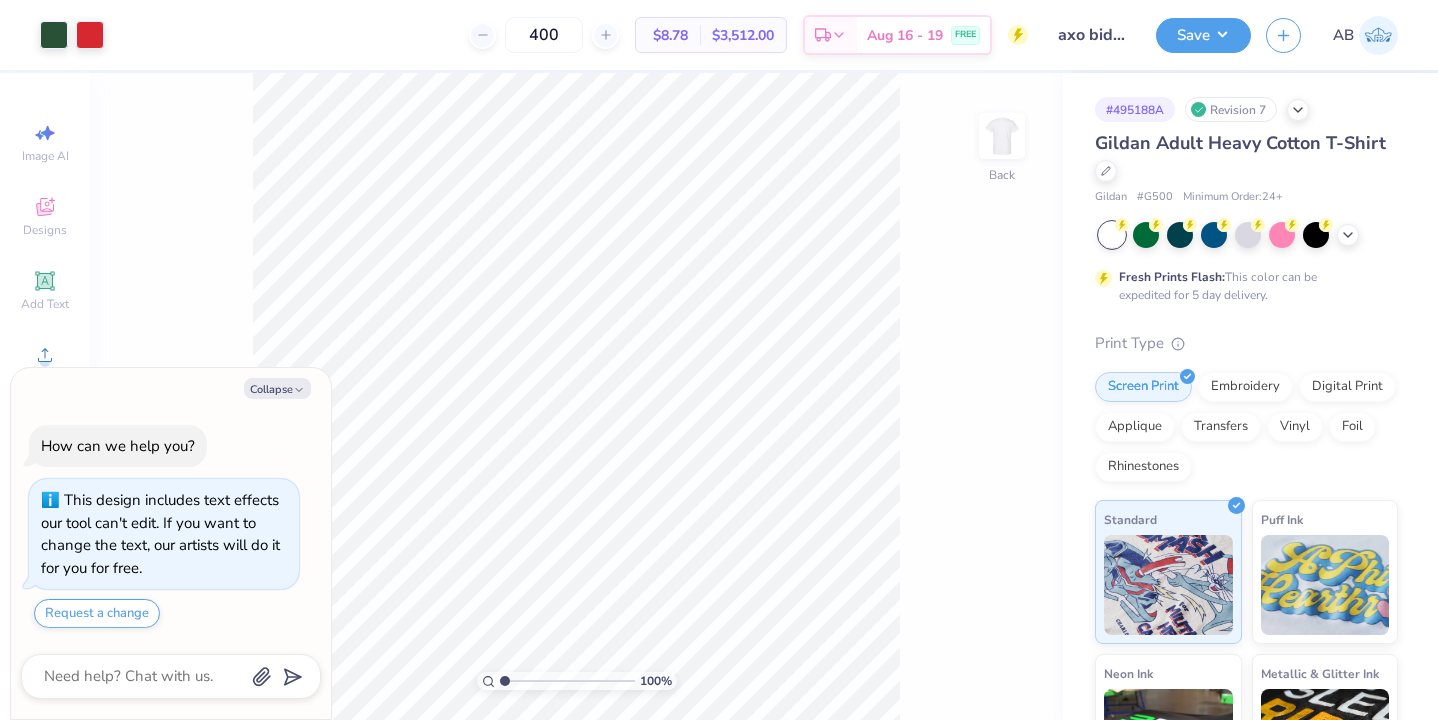type on "x" 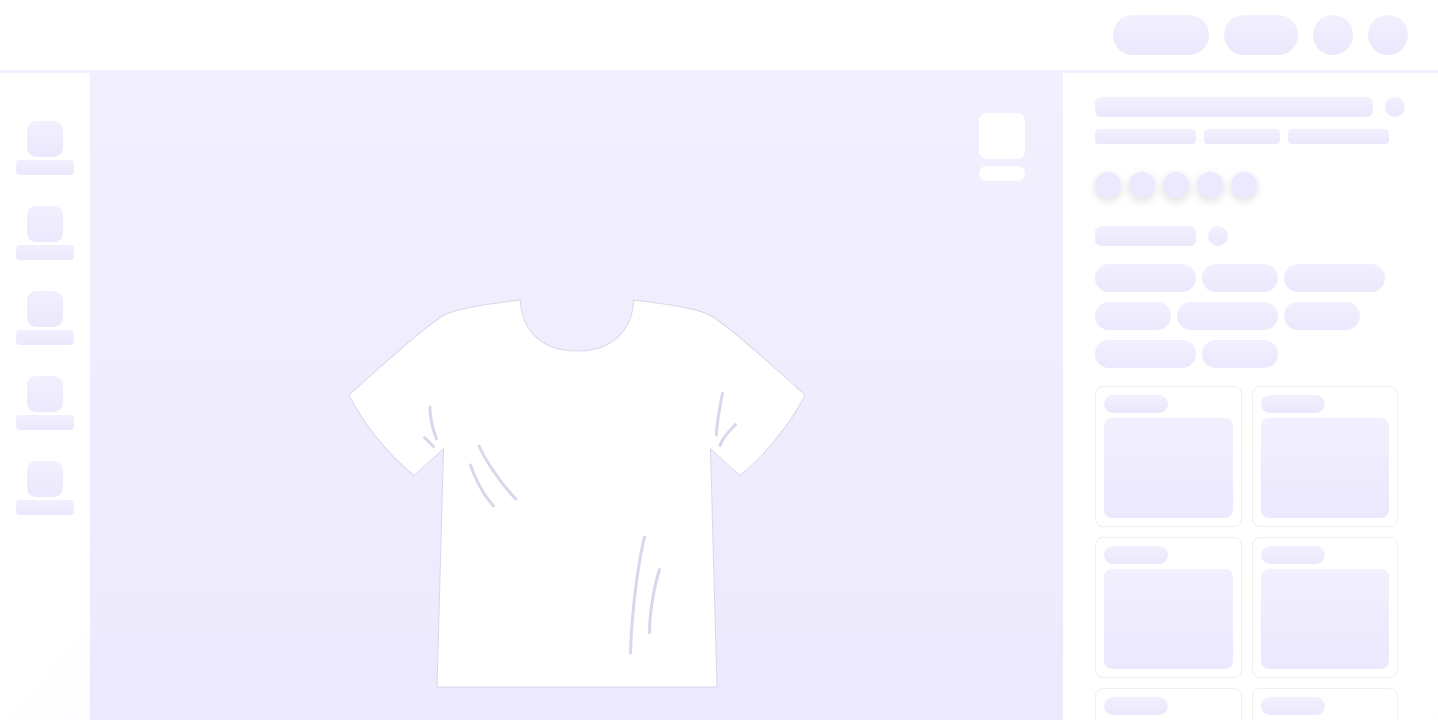 scroll, scrollTop: 0, scrollLeft: 0, axis: both 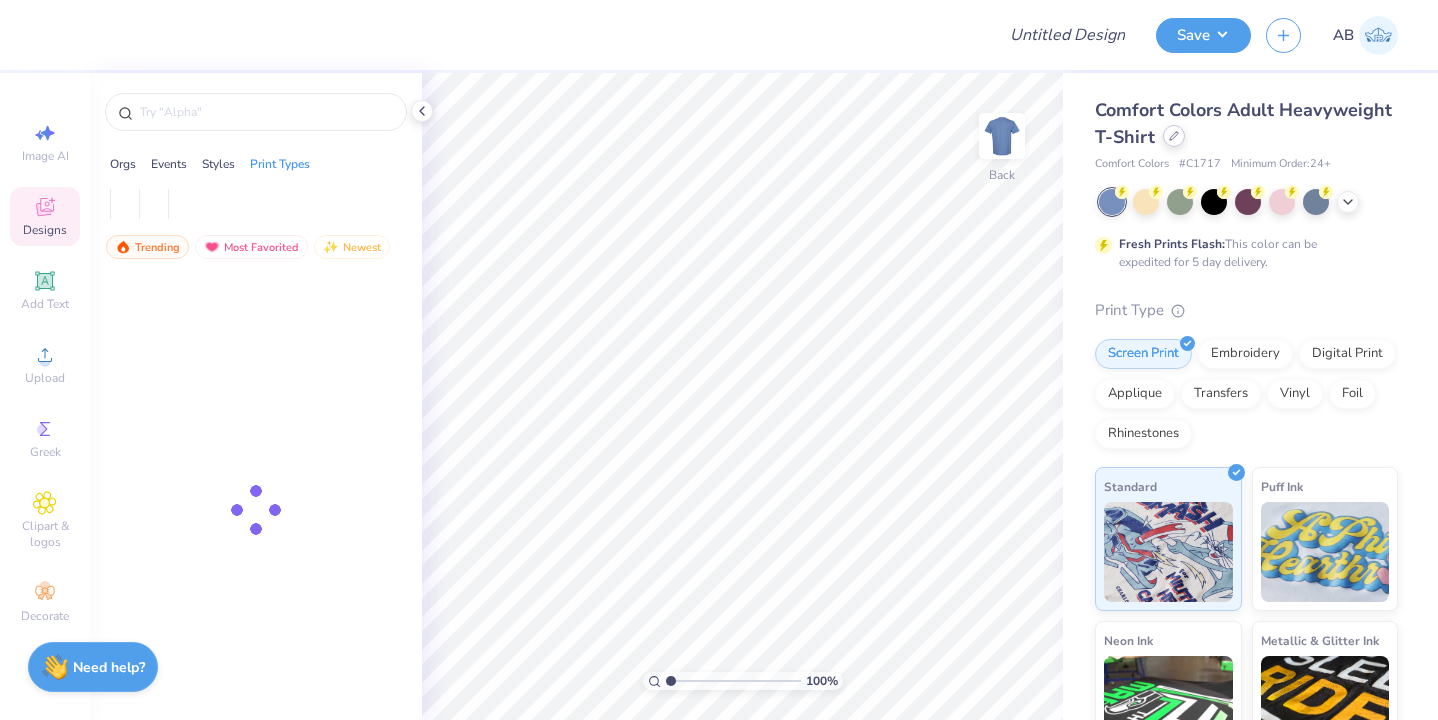 click at bounding box center (1174, 136) 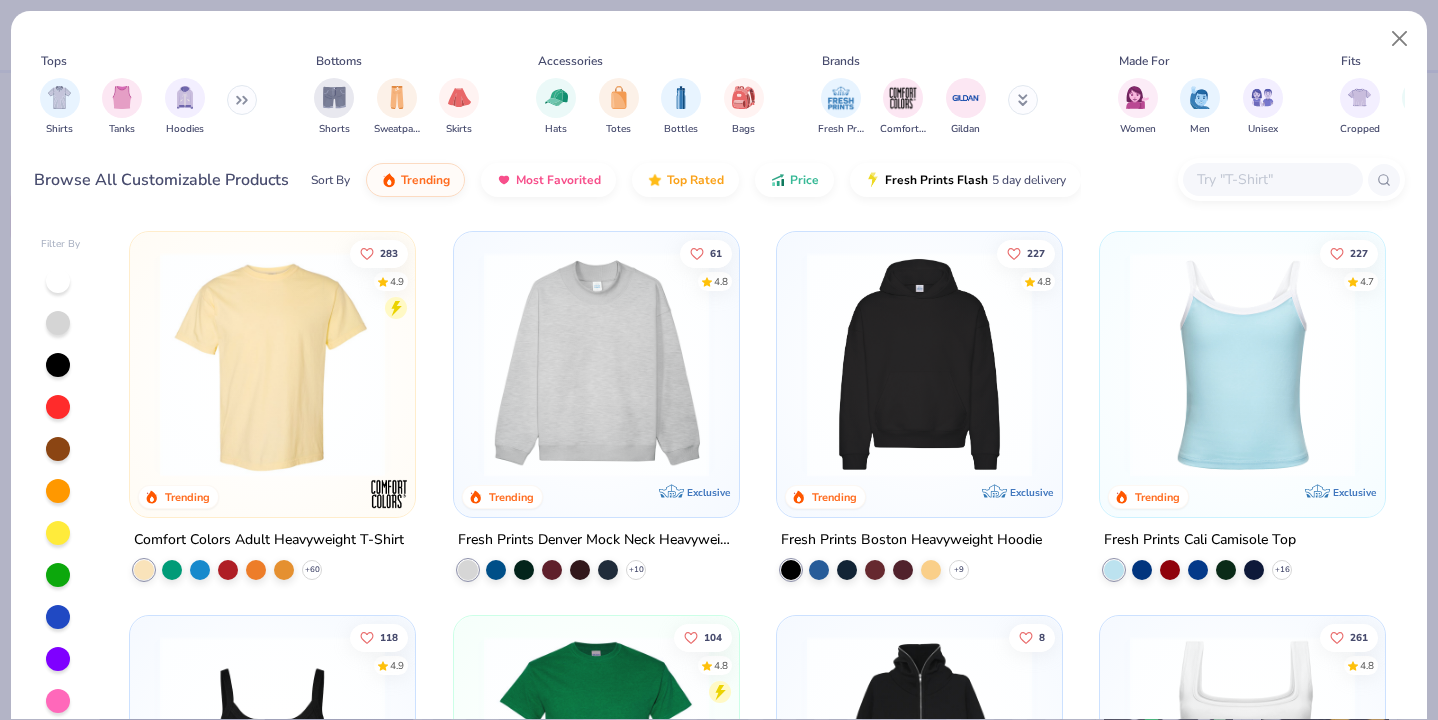 click at bounding box center [1242, 364] 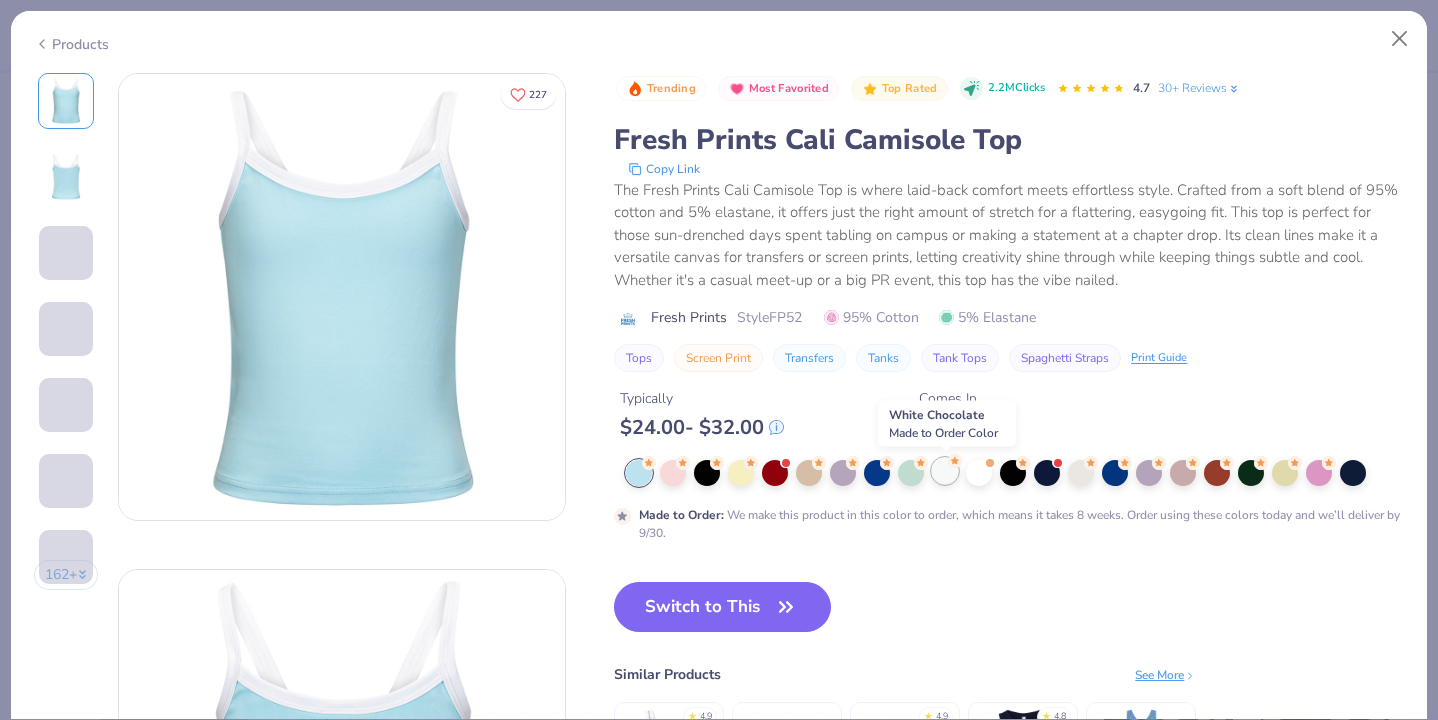 click at bounding box center (945, 471) 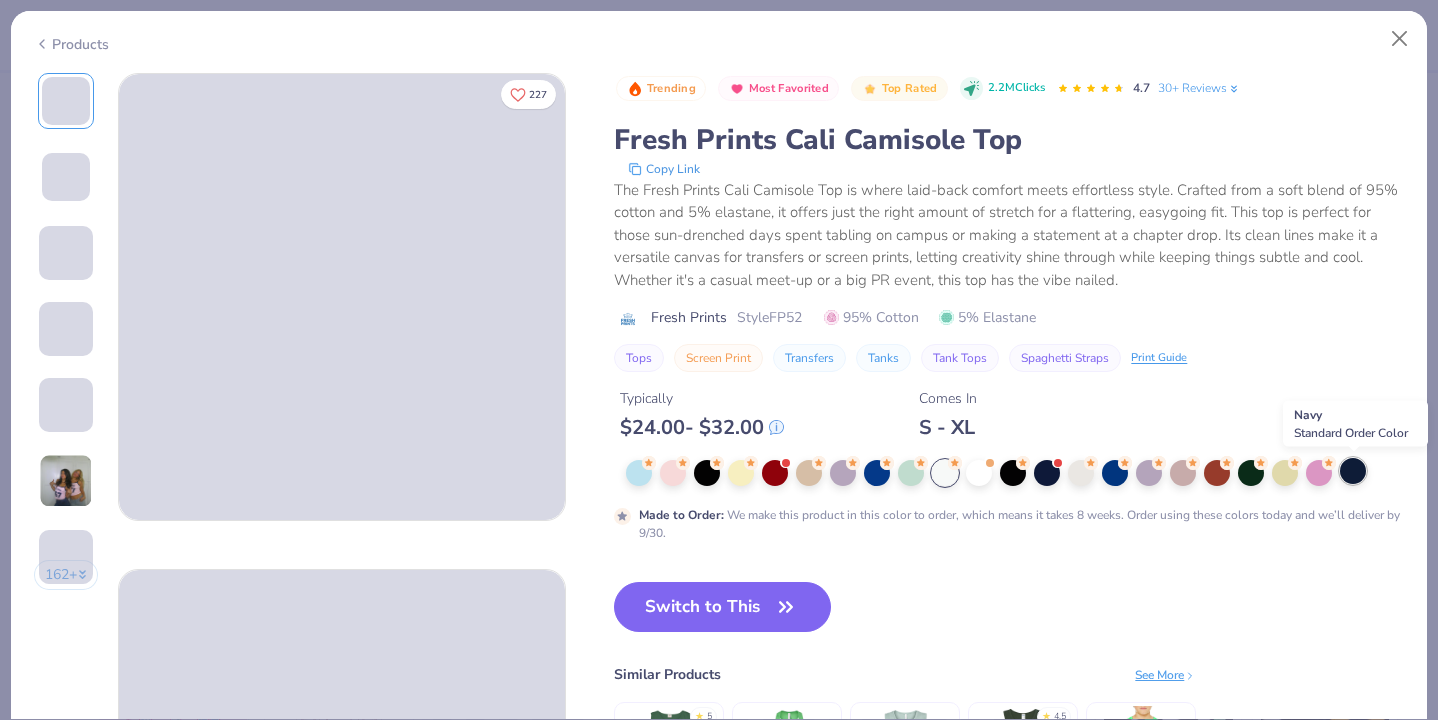 click at bounding box center [1353, 471] 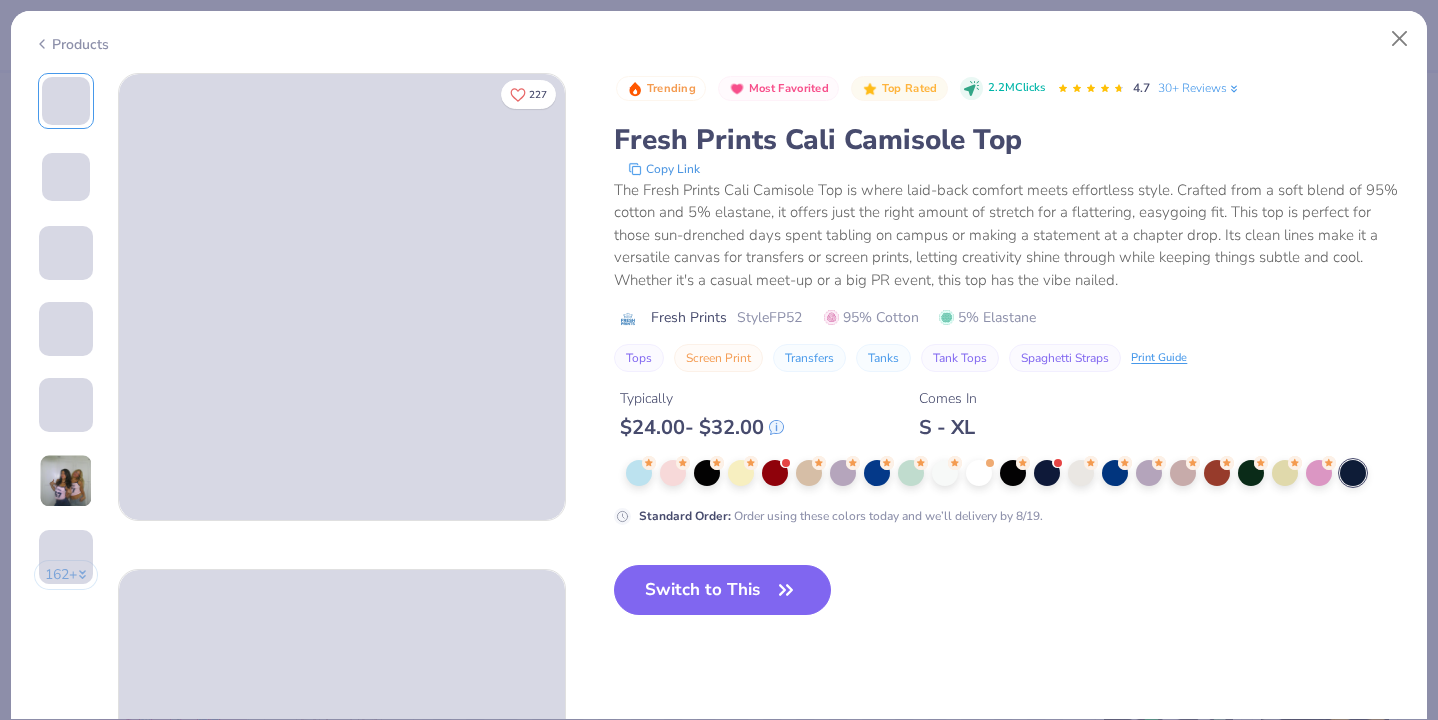 click on "Products" at bounding box center [71, 44] 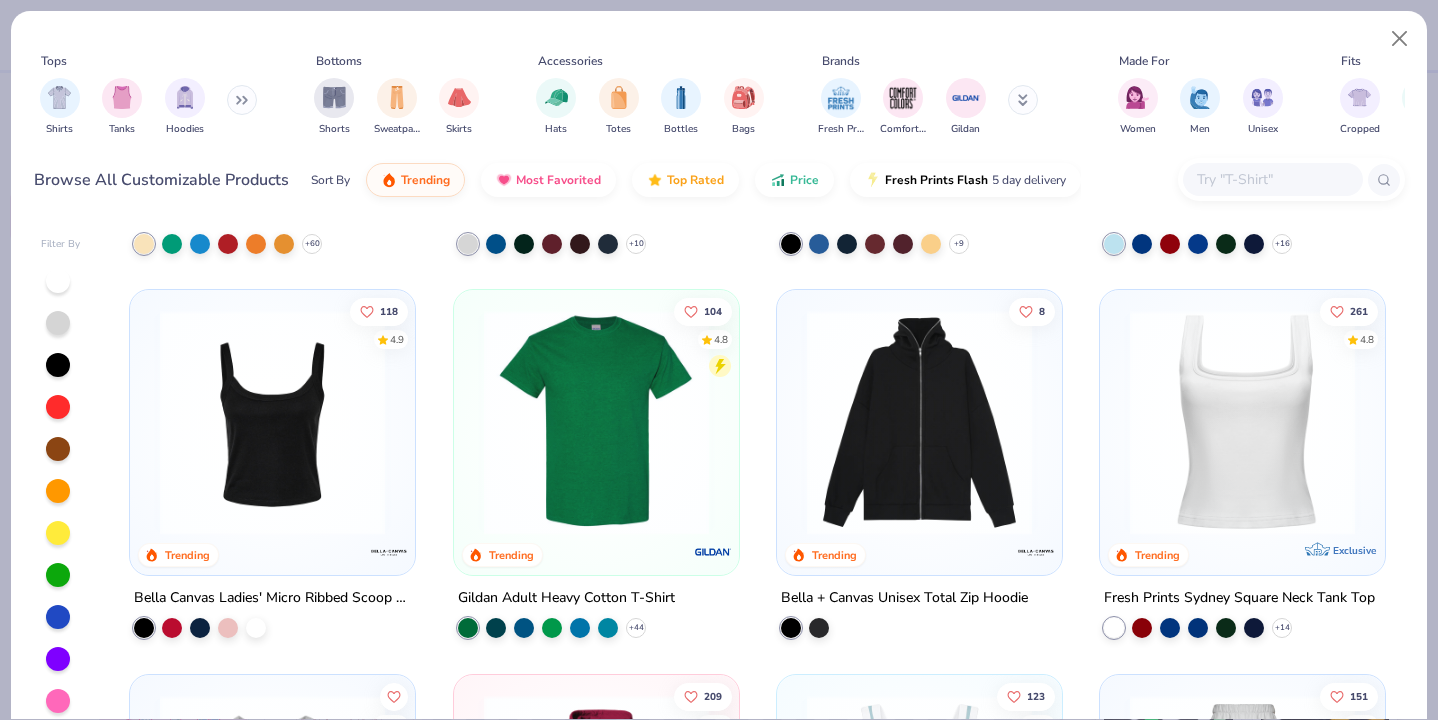 scroll, scrollTop: 327, scrollLeft: 0, axis: vertical 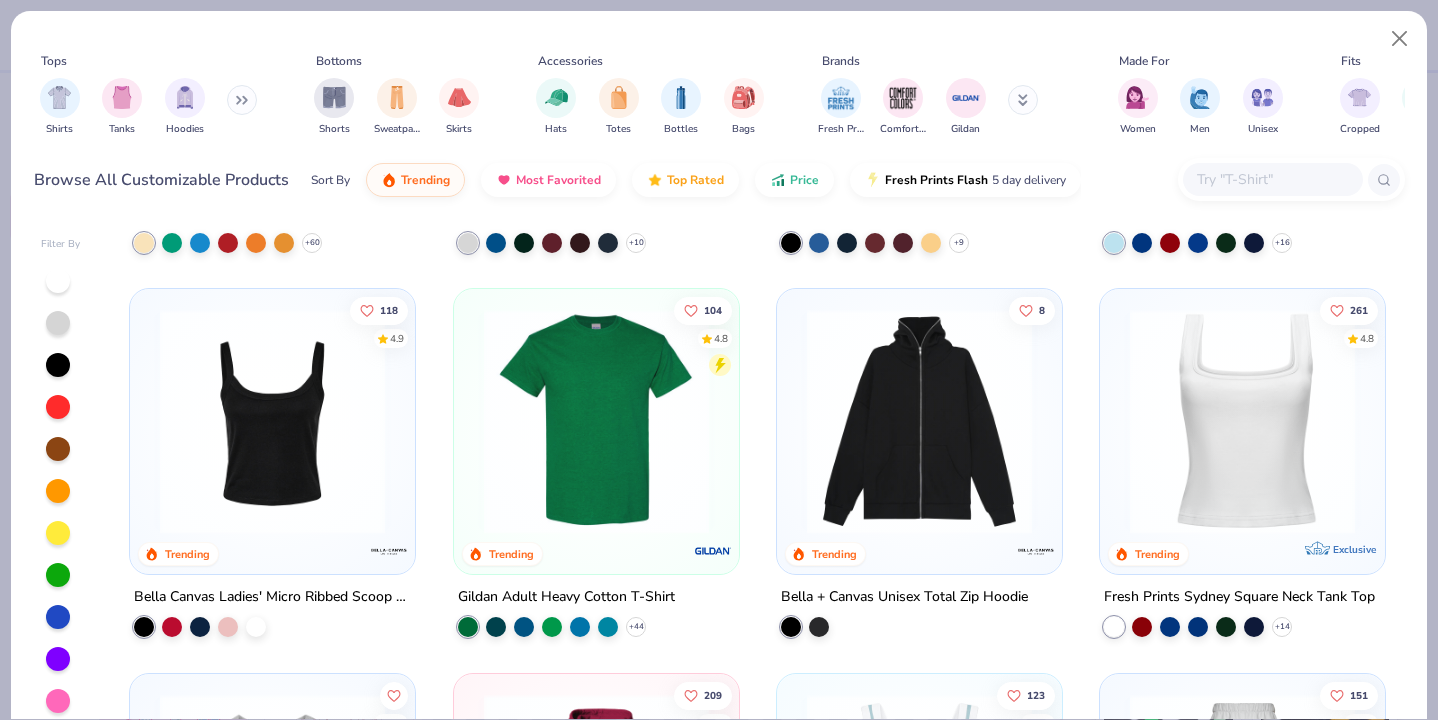 click at bounding box center [1242, 421] 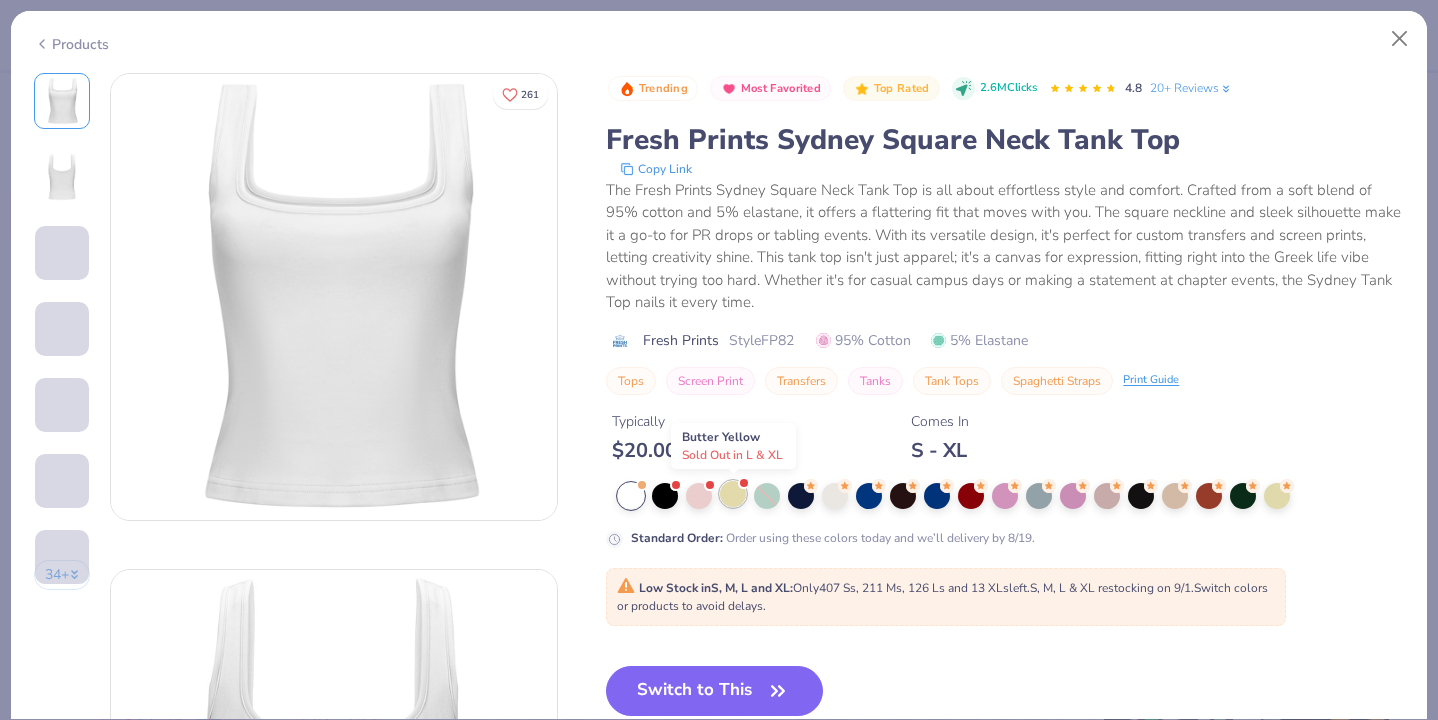 click at bounding box center [733, 494] 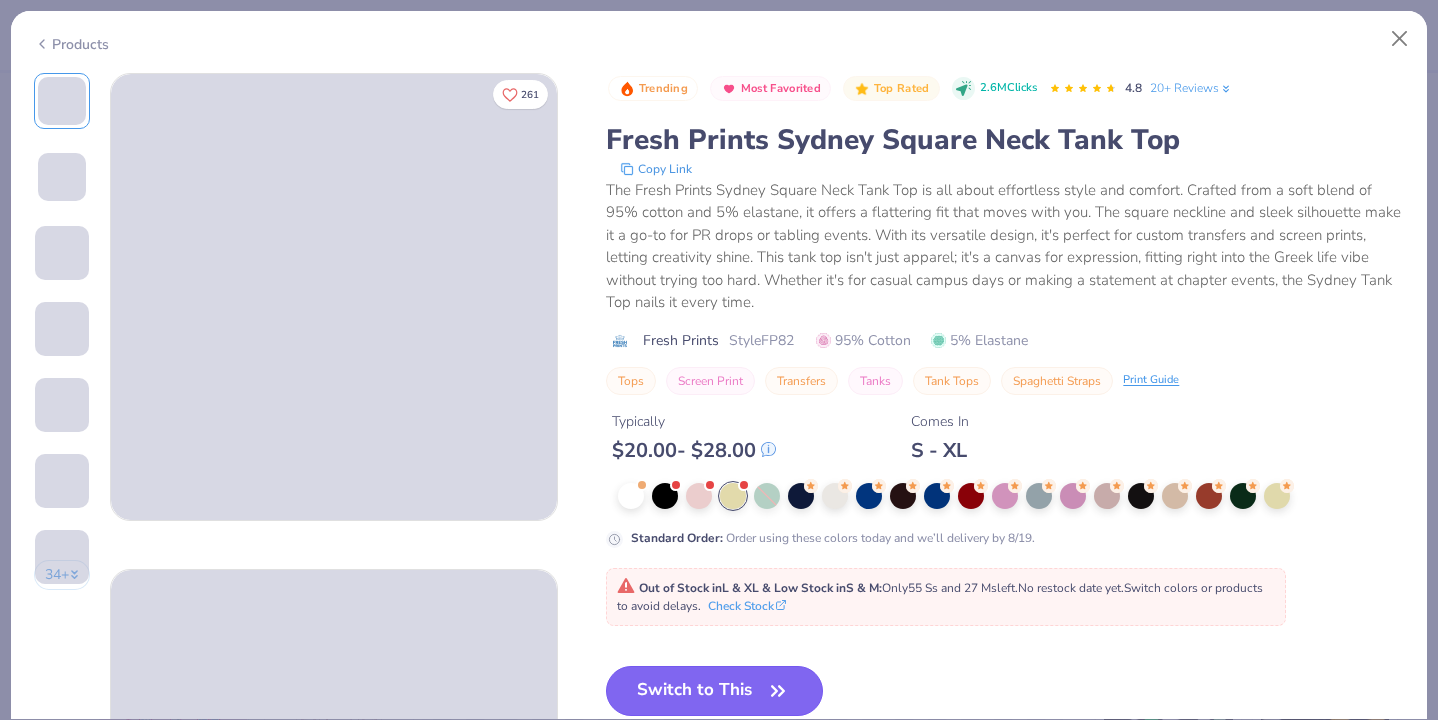 click on "Switch to This" at bounding box center [714, 691] 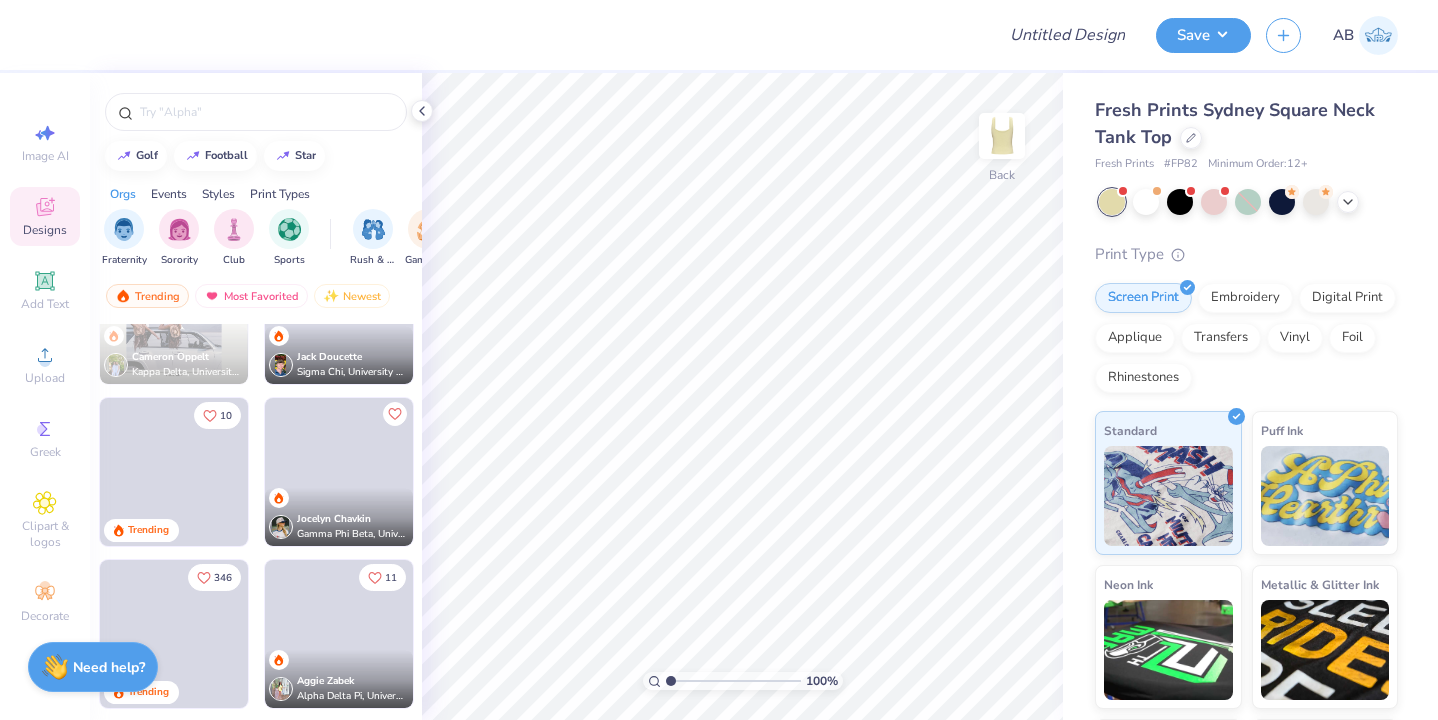 scroll, scrollTop: 913, scrollLeft: 0, axis: vertical 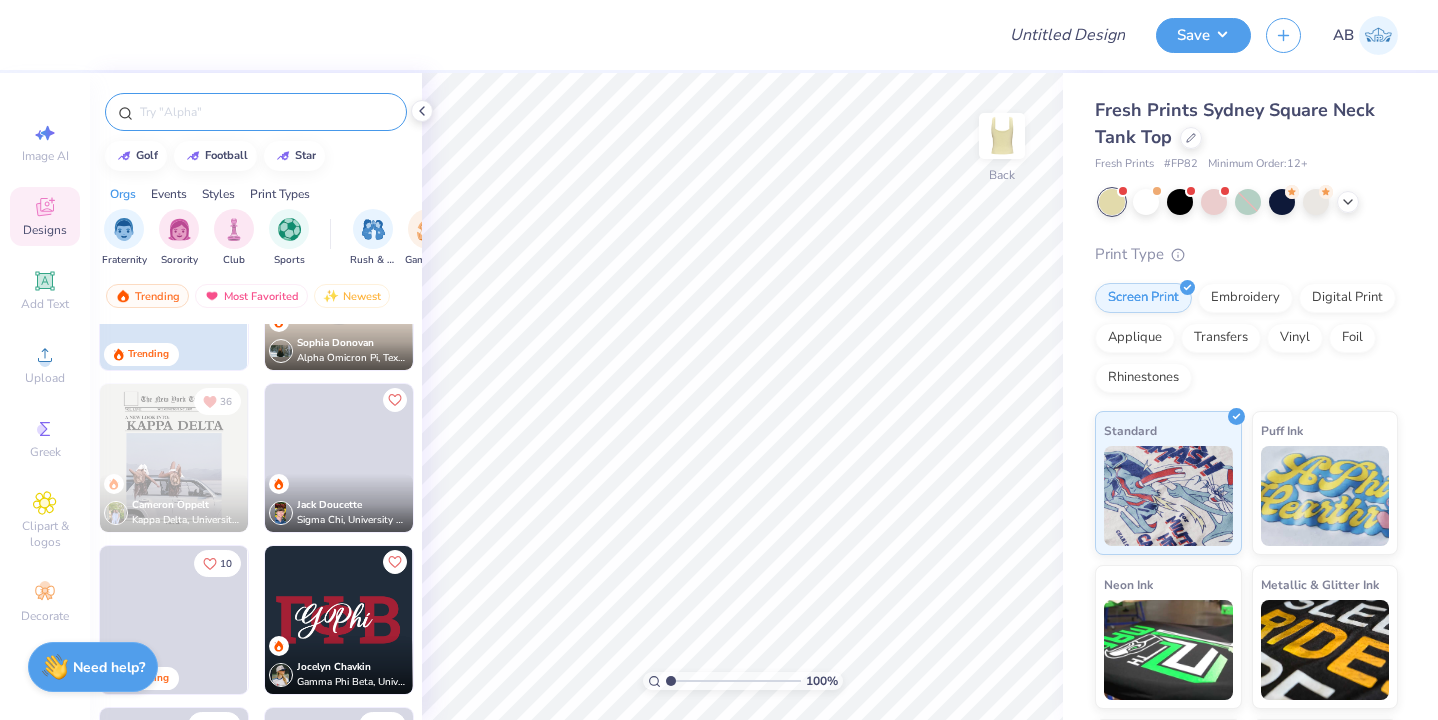click at bounding box center (266, 112) 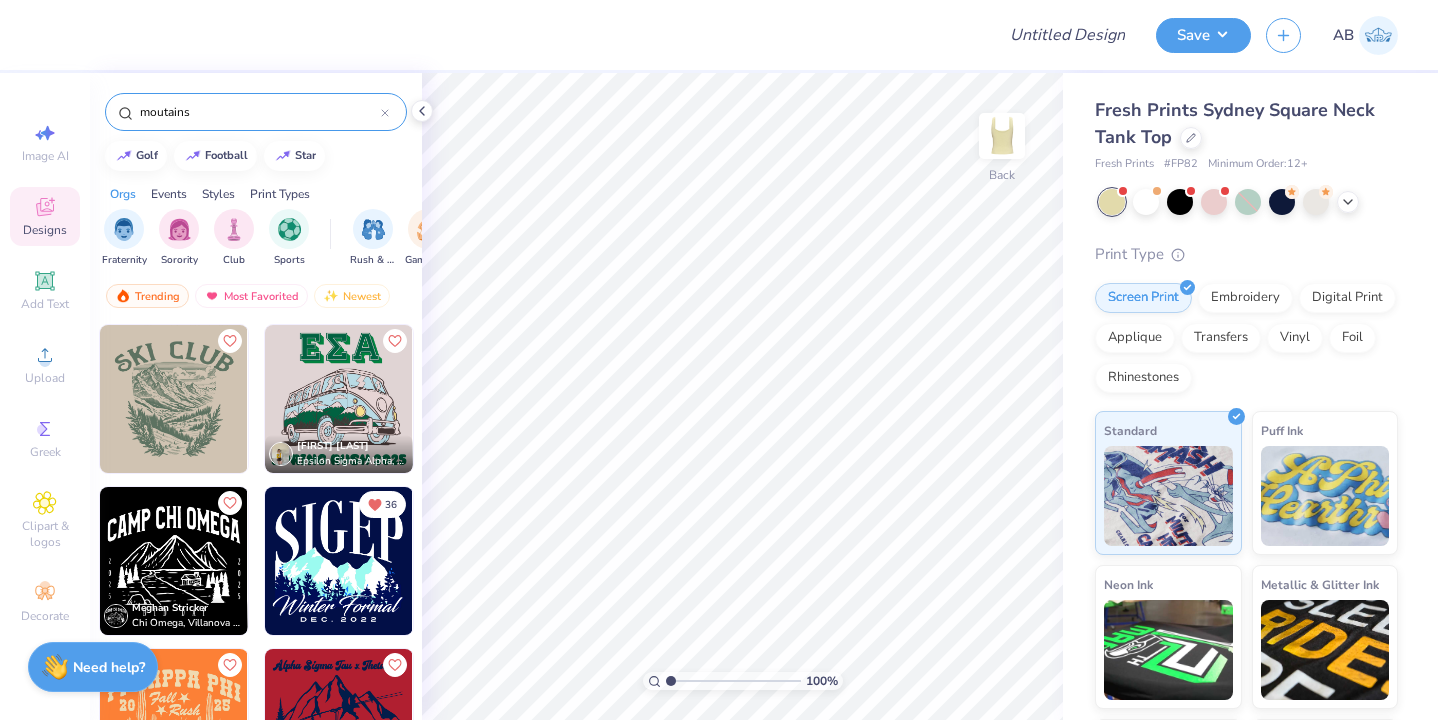 type on "moutains" 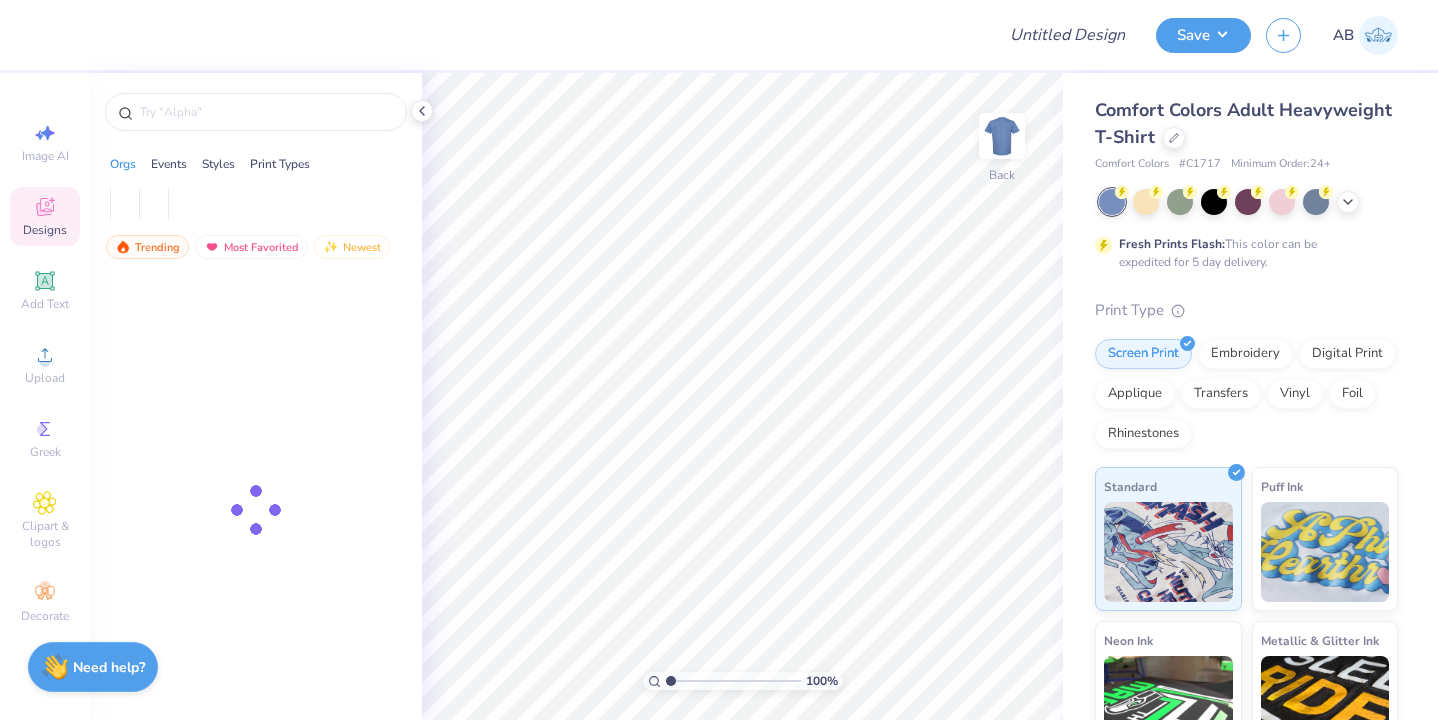 scroll, scrollTop: 0, scrollLeft: 0, axis: both 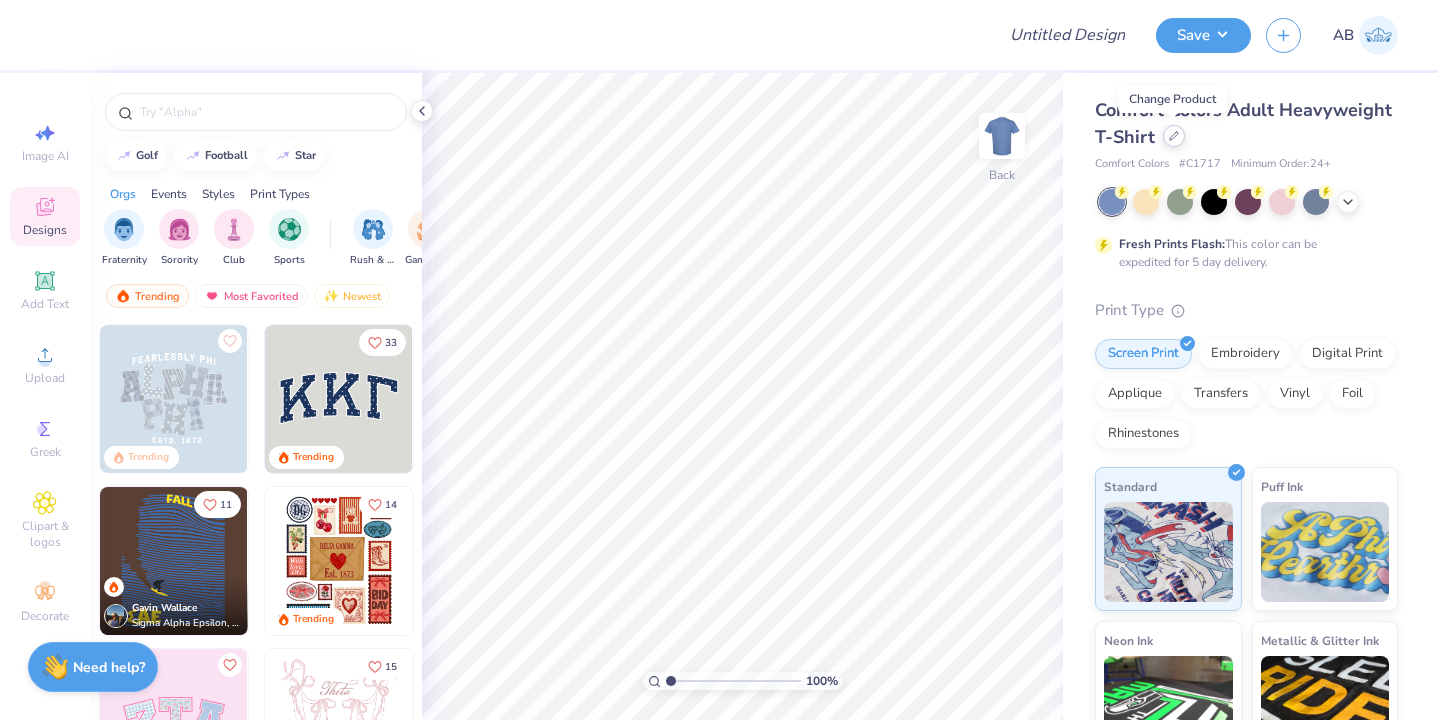click at bounding box center [1174, 136] 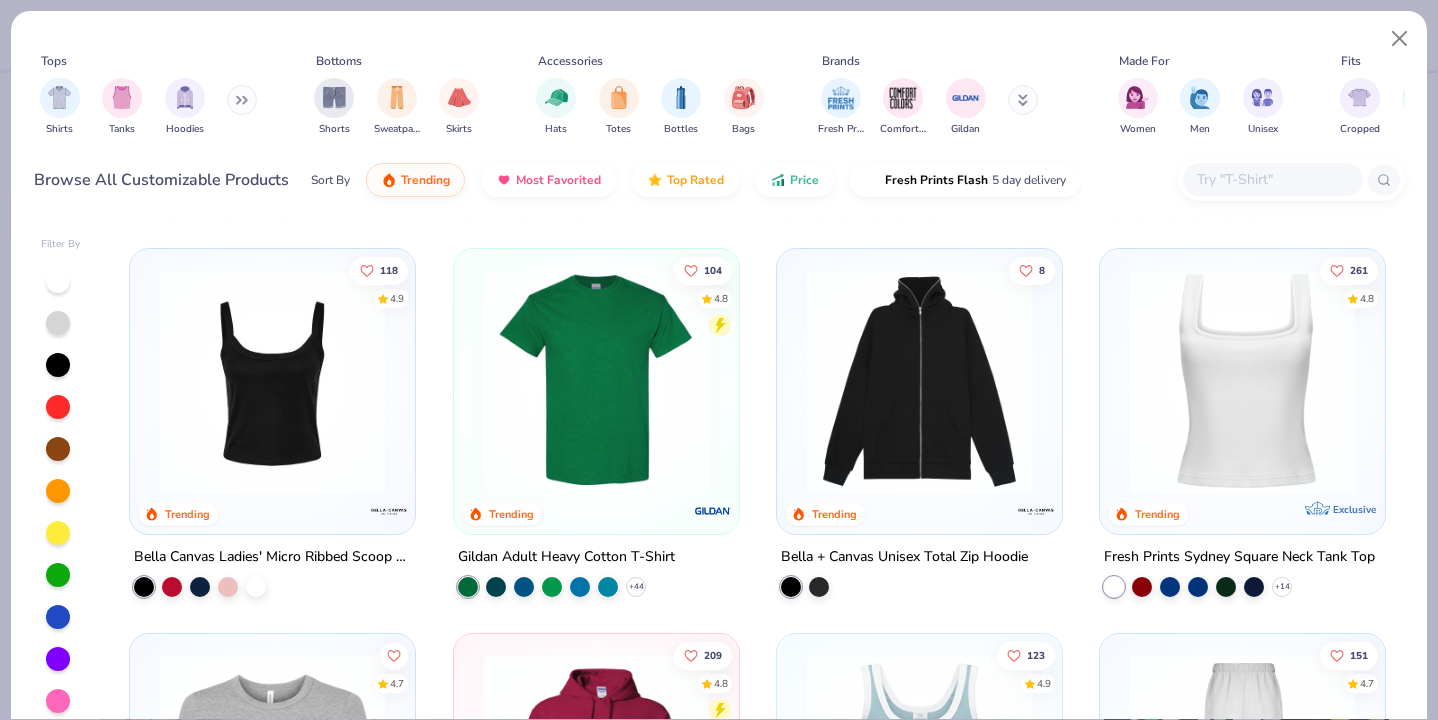 scroll, scrollTop: 375, scrollLeft: 0, axis: vertical 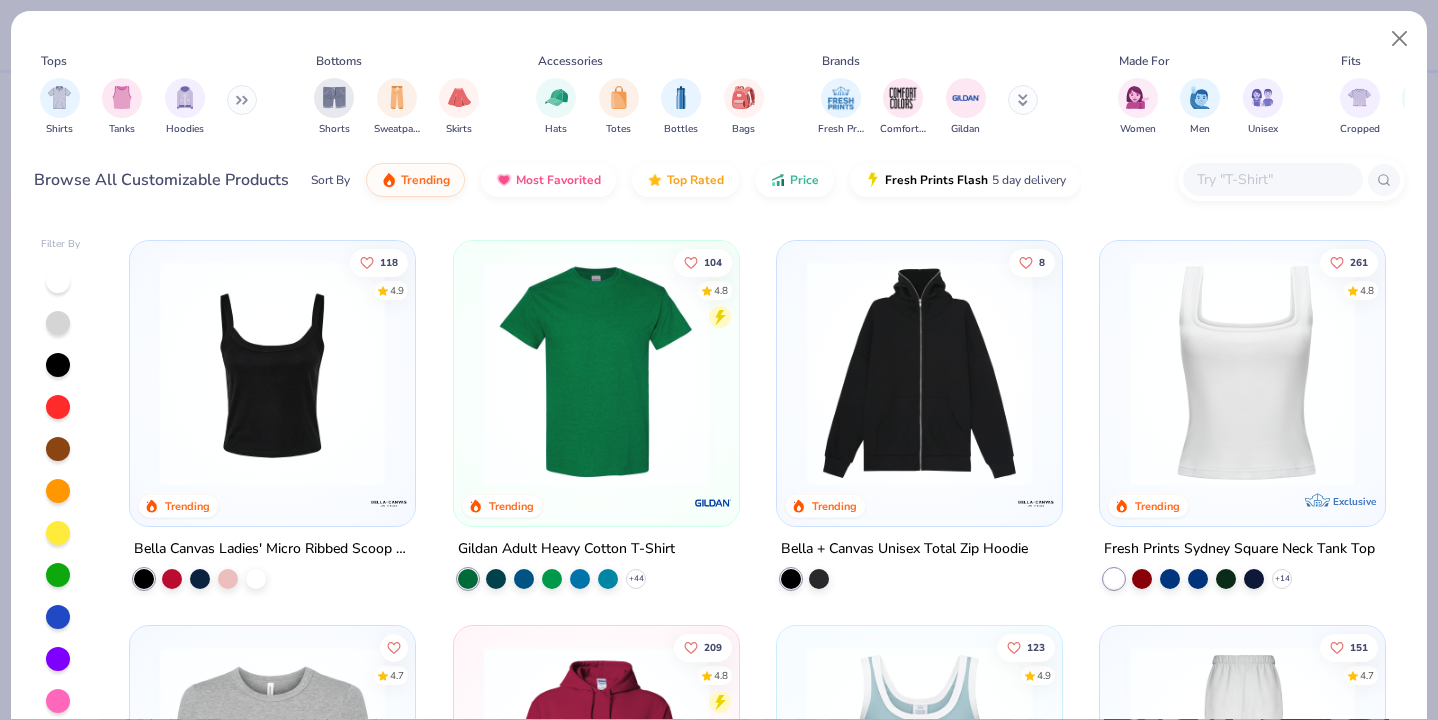 click at bounding box center (1242, 373) 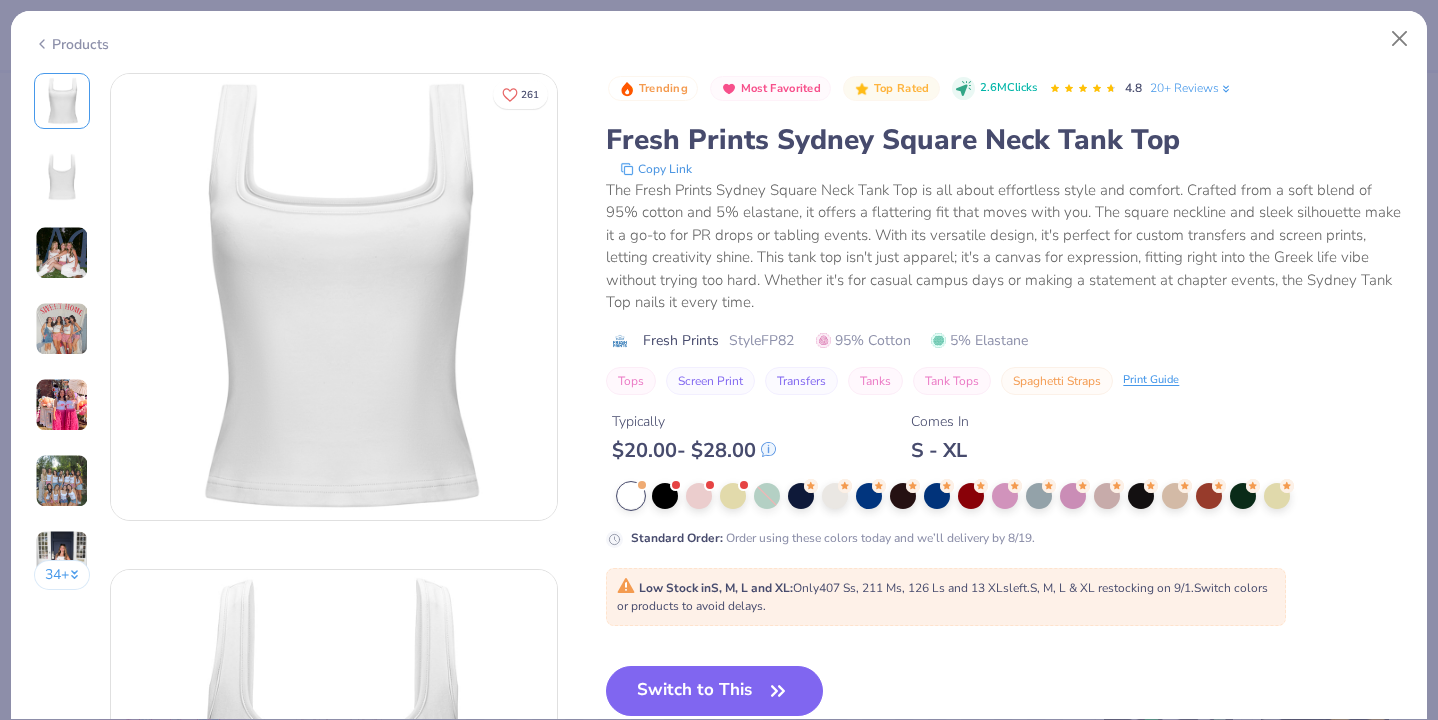 click on "Standard Order :   Order using these colors today and we’ll delivery by 8/19." at bounding box center (1005, 515) 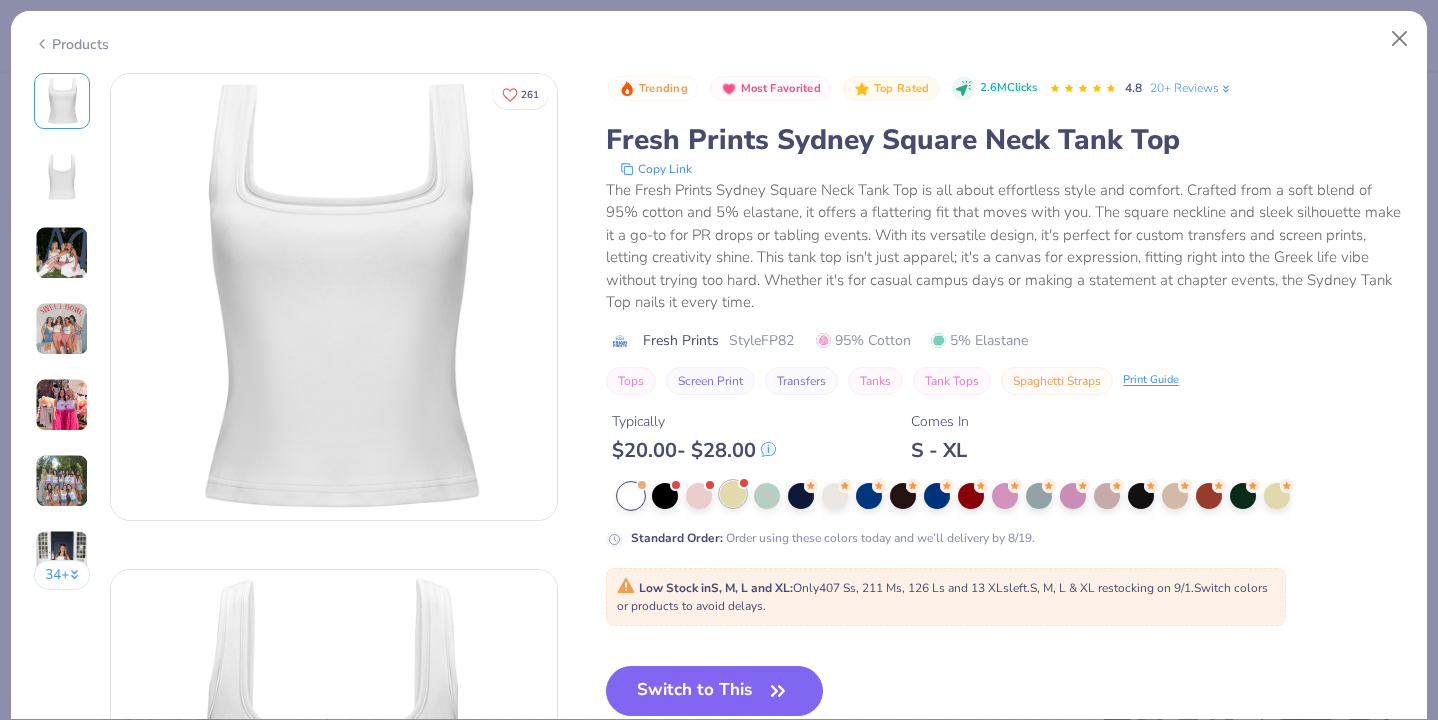 click at bounding box center [733, 494] 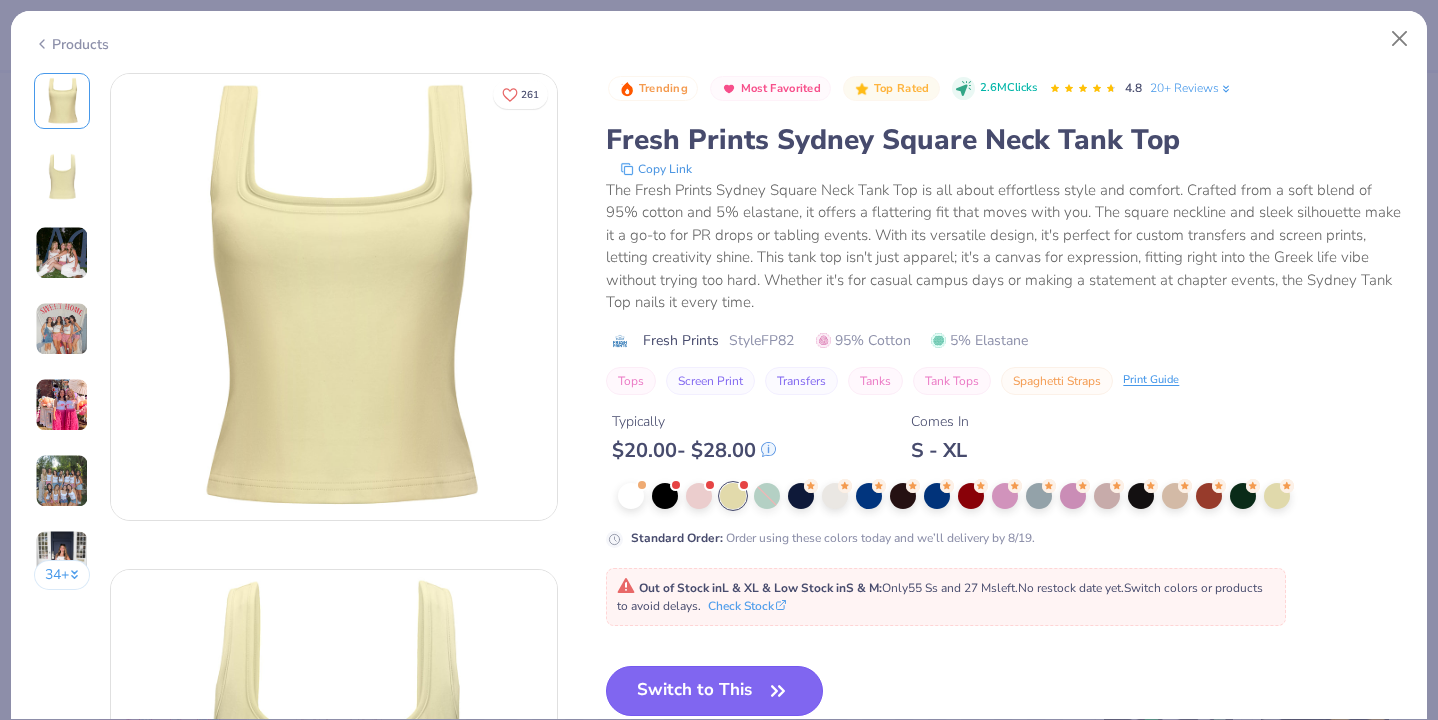 click on "Switch to This" at bounding box center (714, 691) 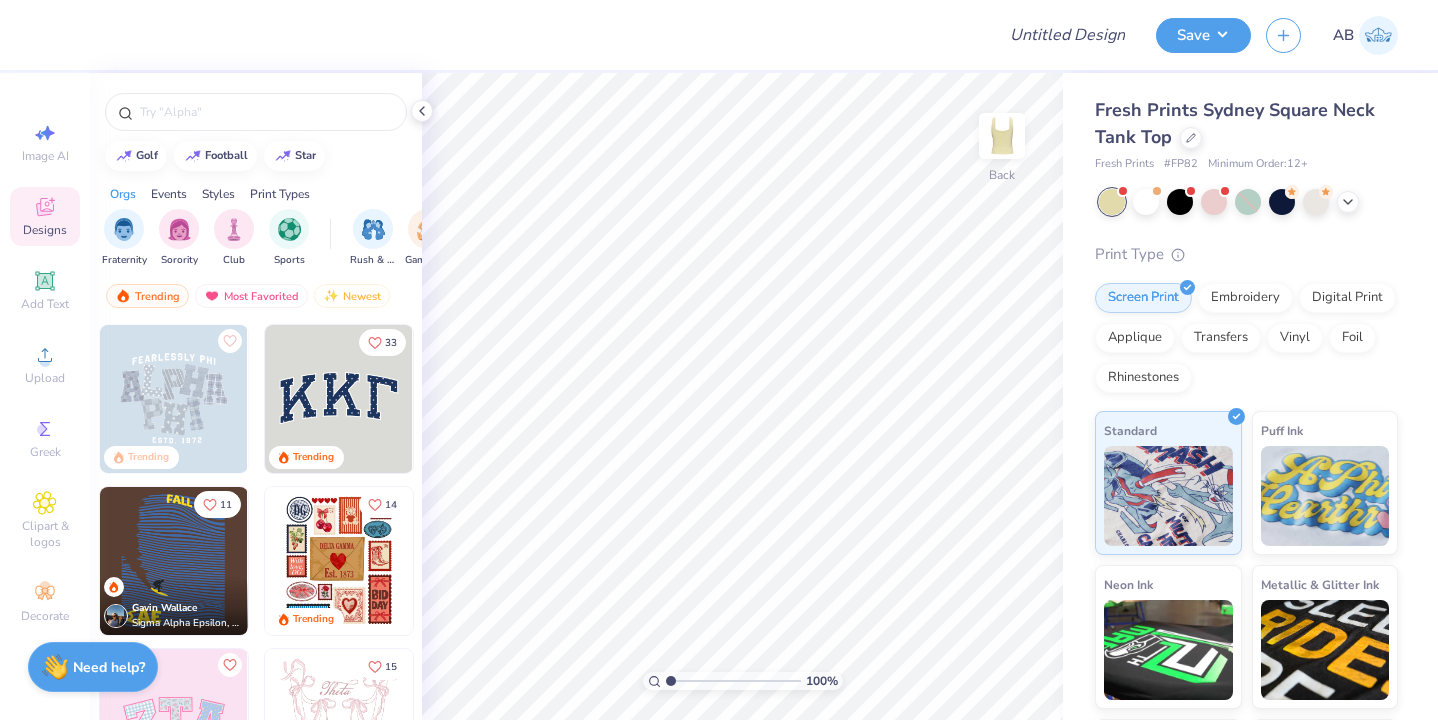 click at bounding box center (256, 107) 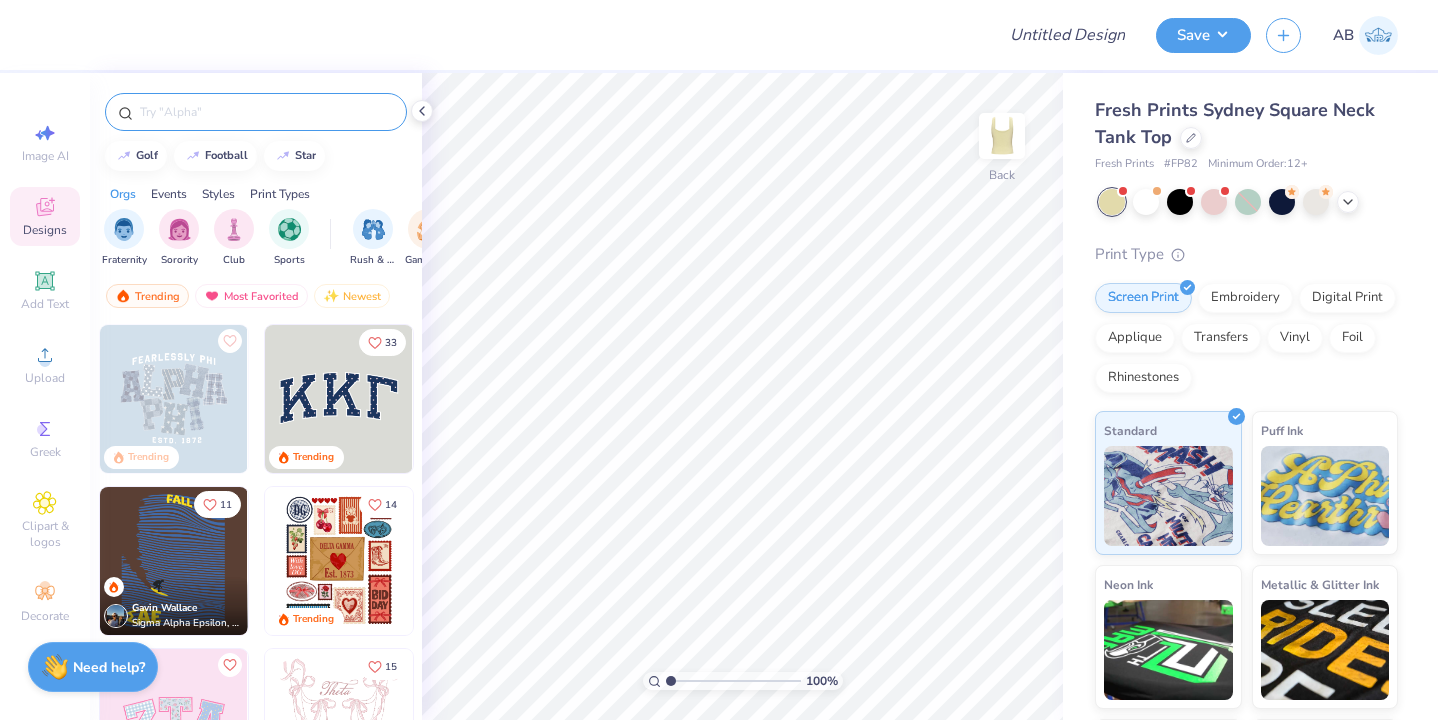 click at bounding box center (266, 112) 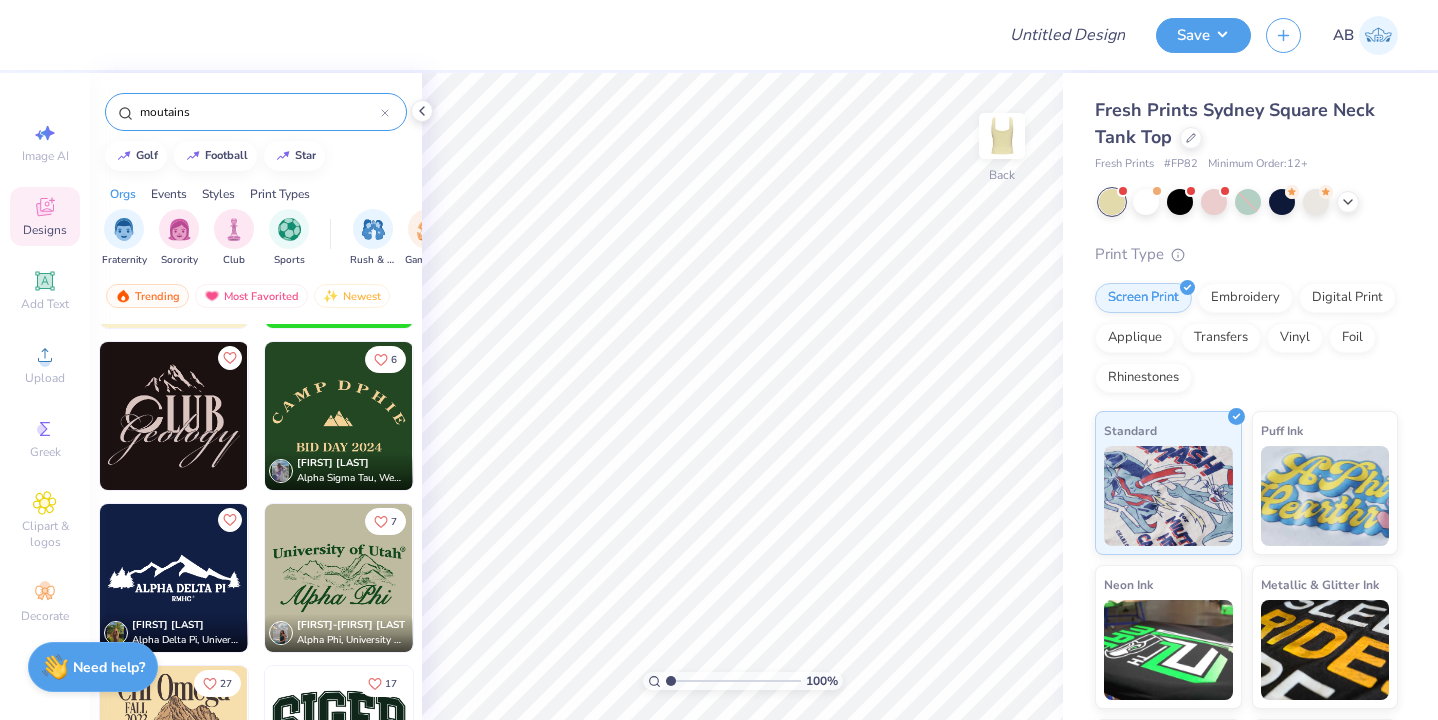 scroll, scrollTop: 5472, scrollLeft: 0, axis: vertical 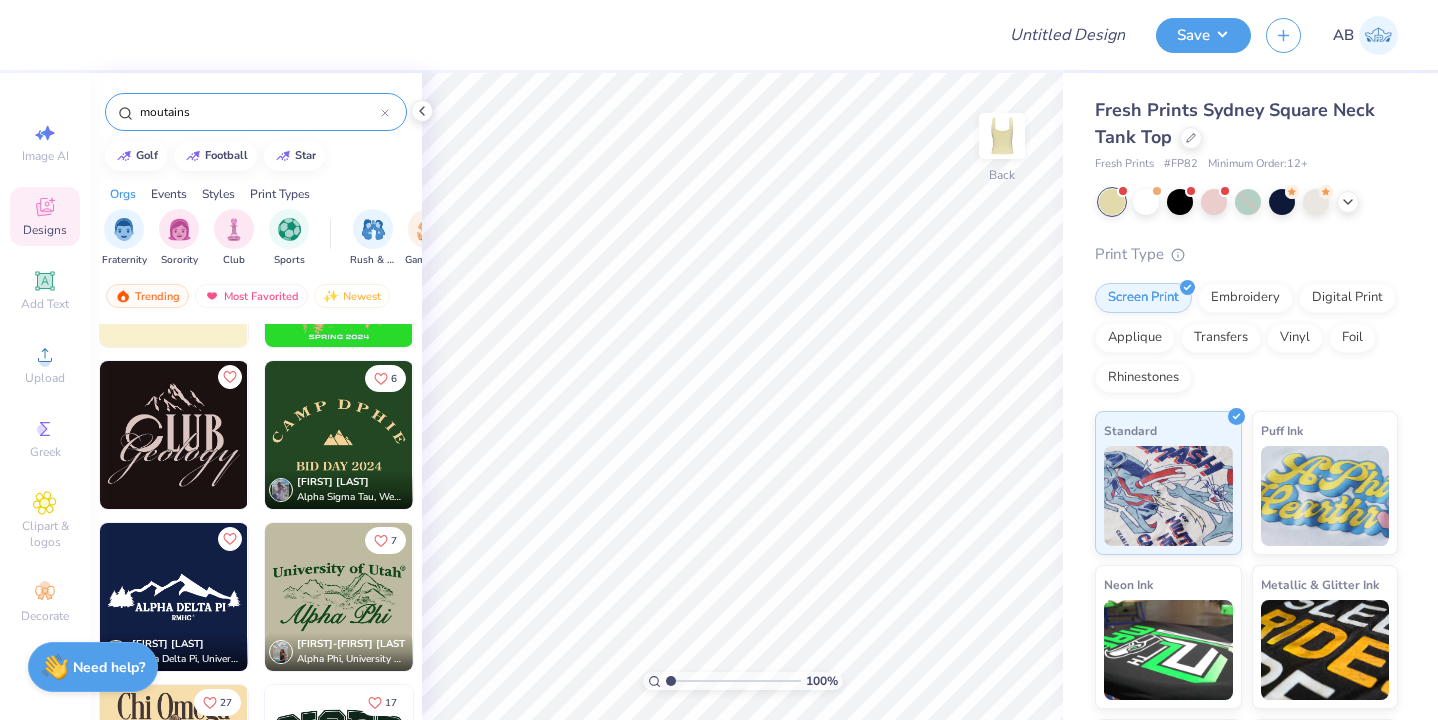 type on "moutains" 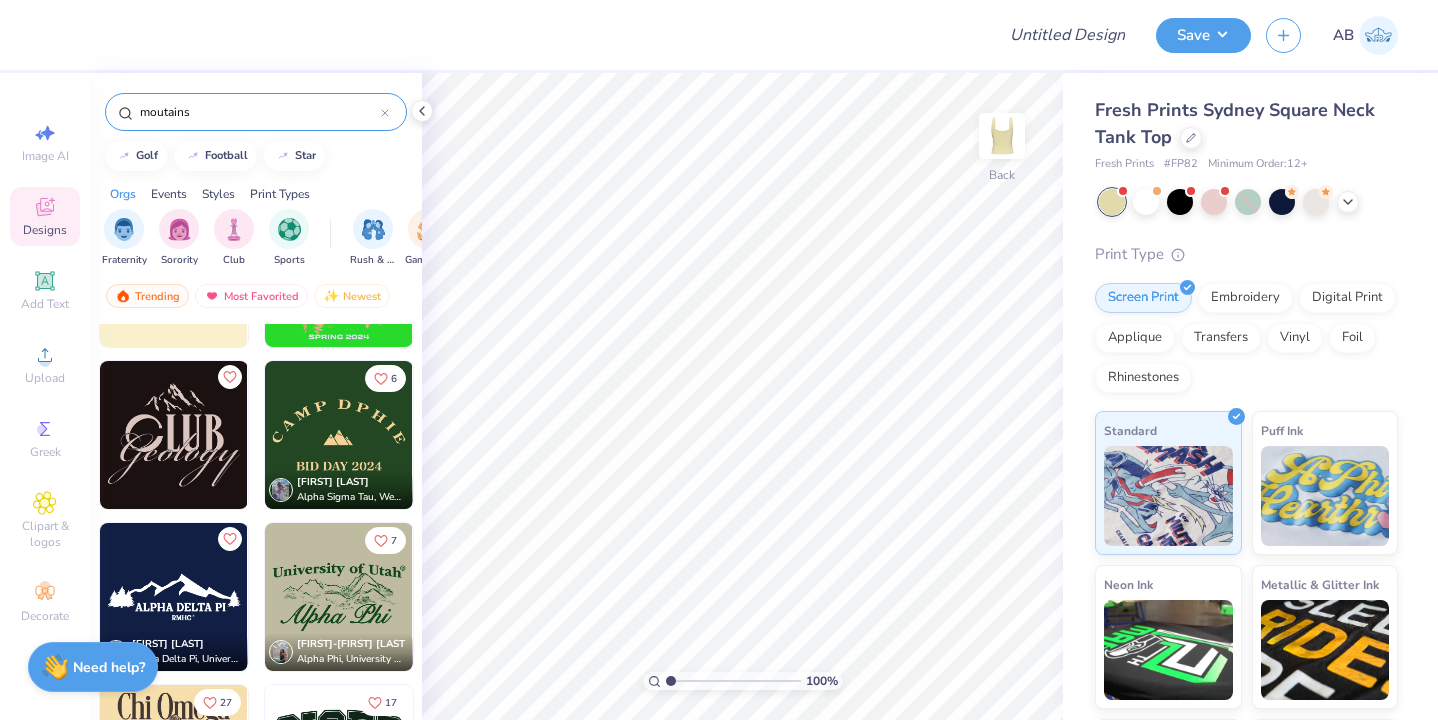 click at bounding box center [174, 435] 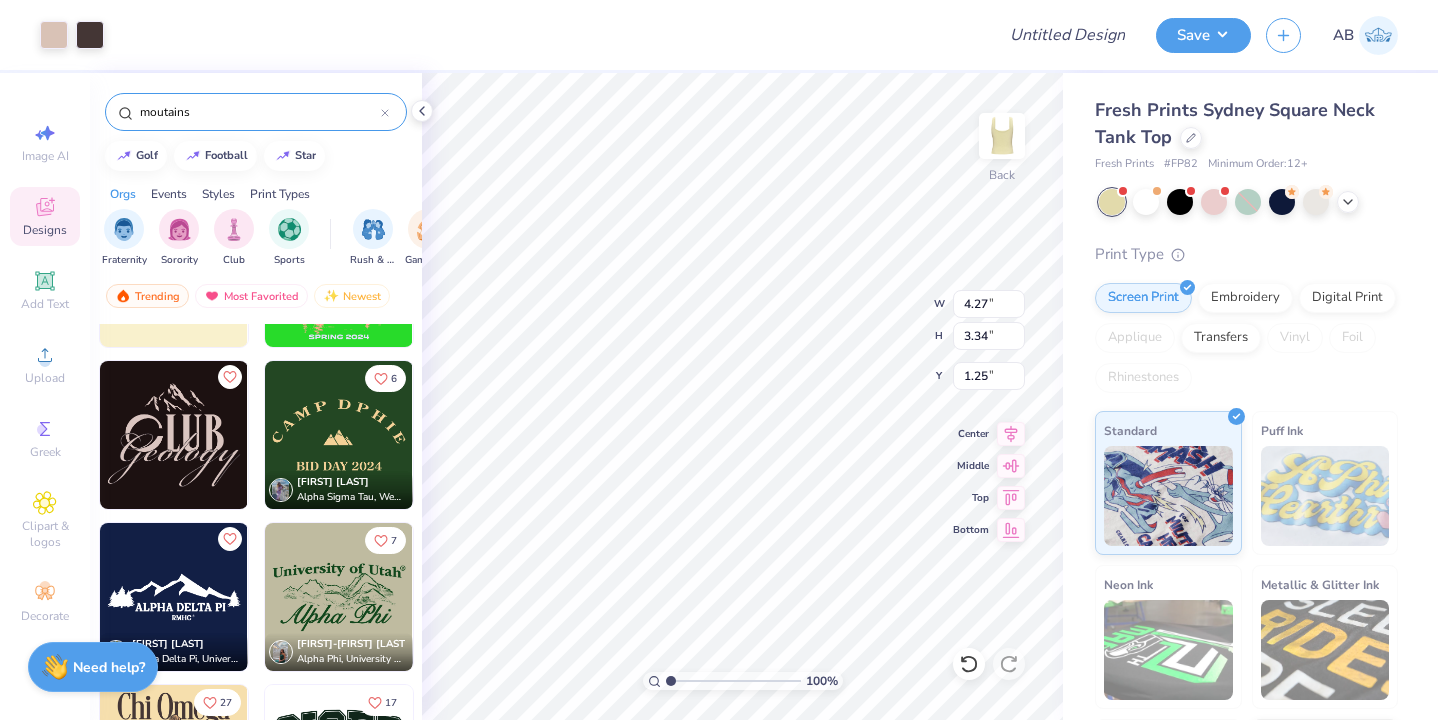 type on "4.27" 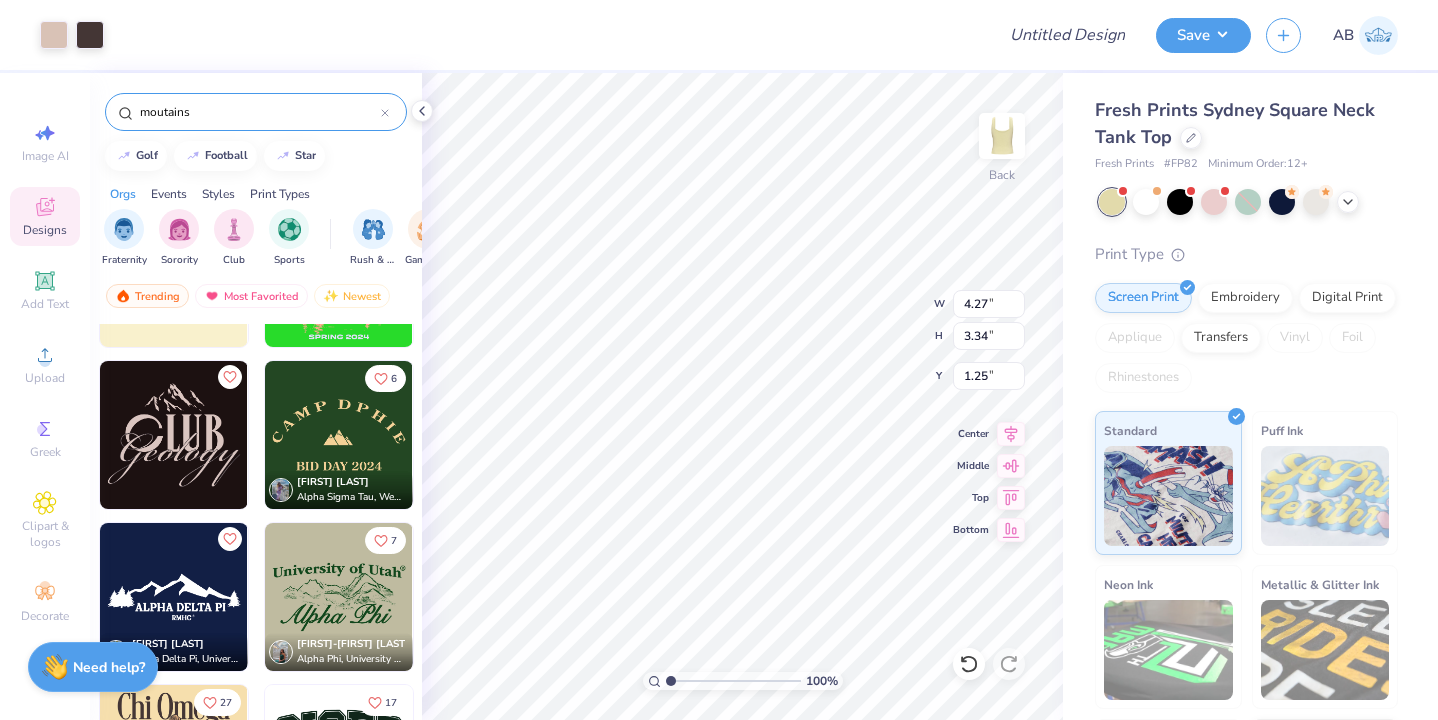 type on "3.34" 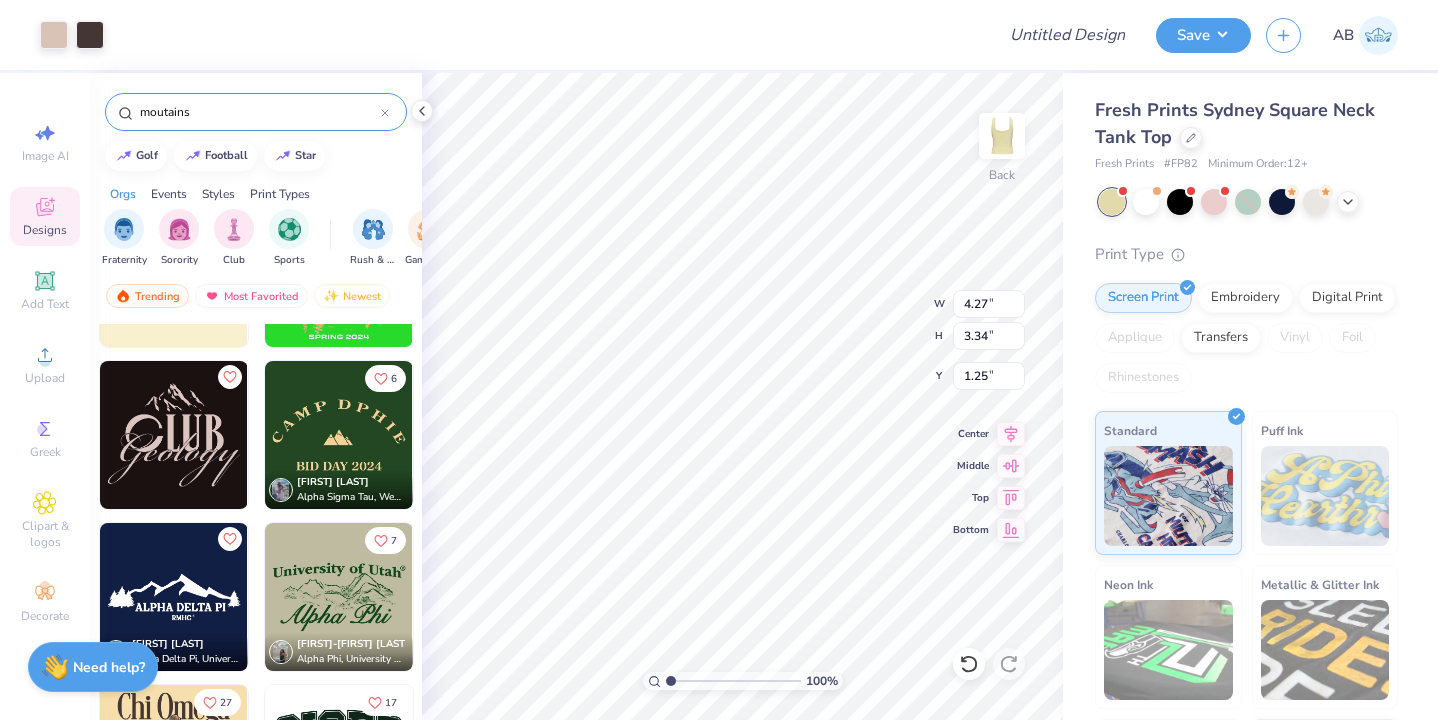 type on "0.50" 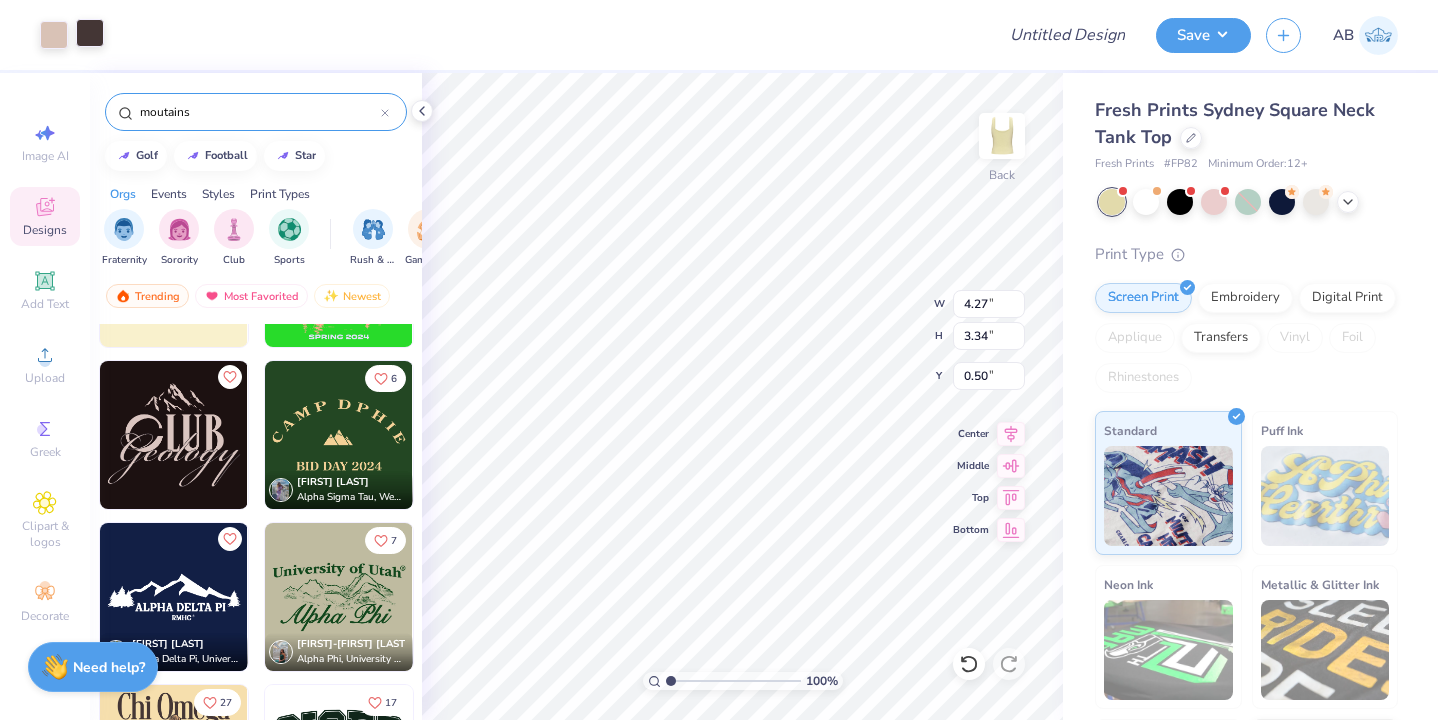 click at bounding box center [90, 33] 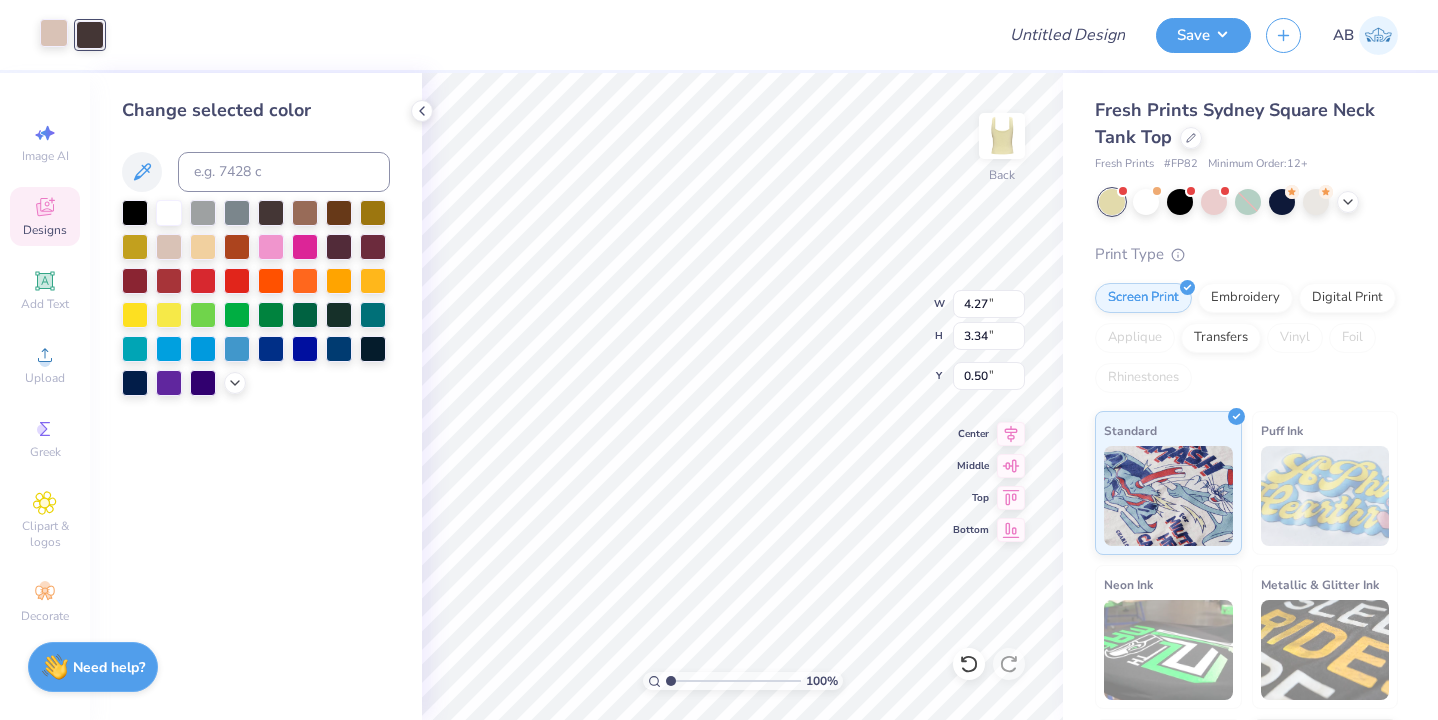 click at bounding box center [54, 33] 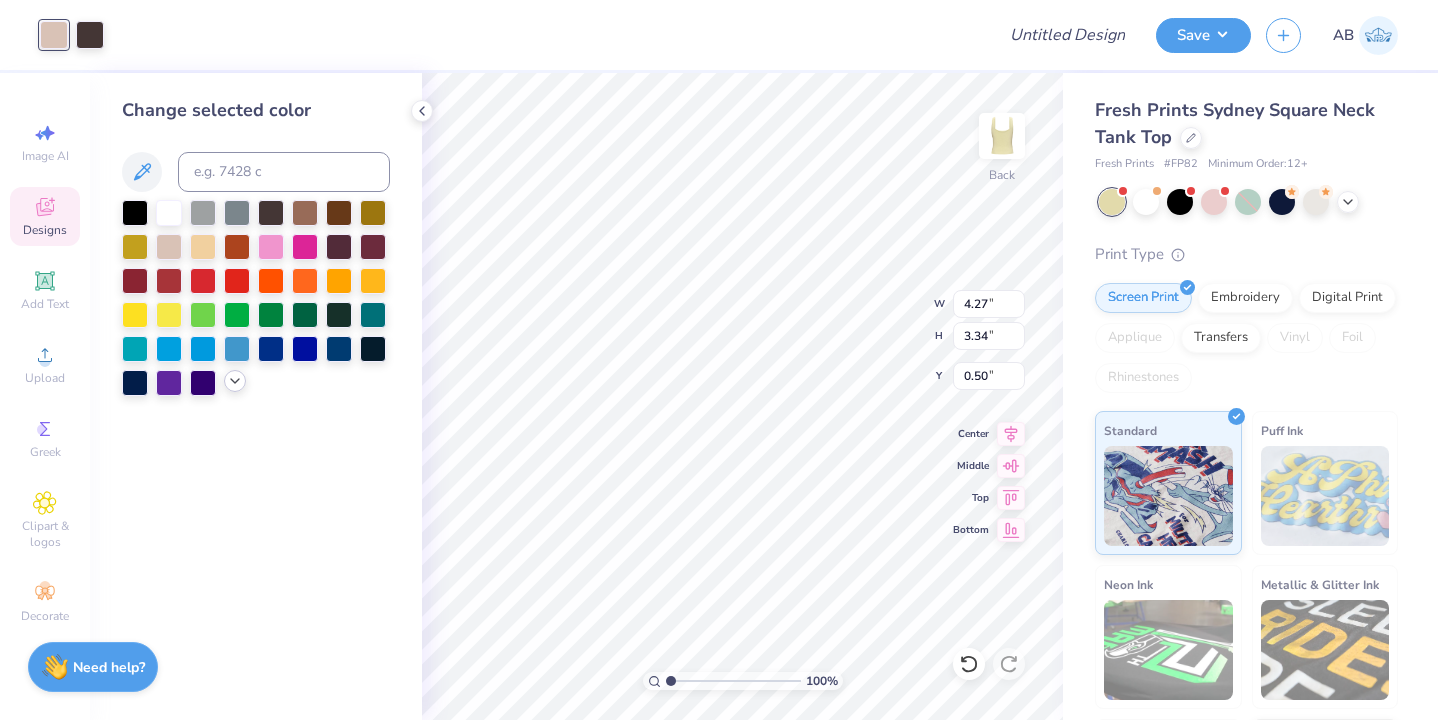 click 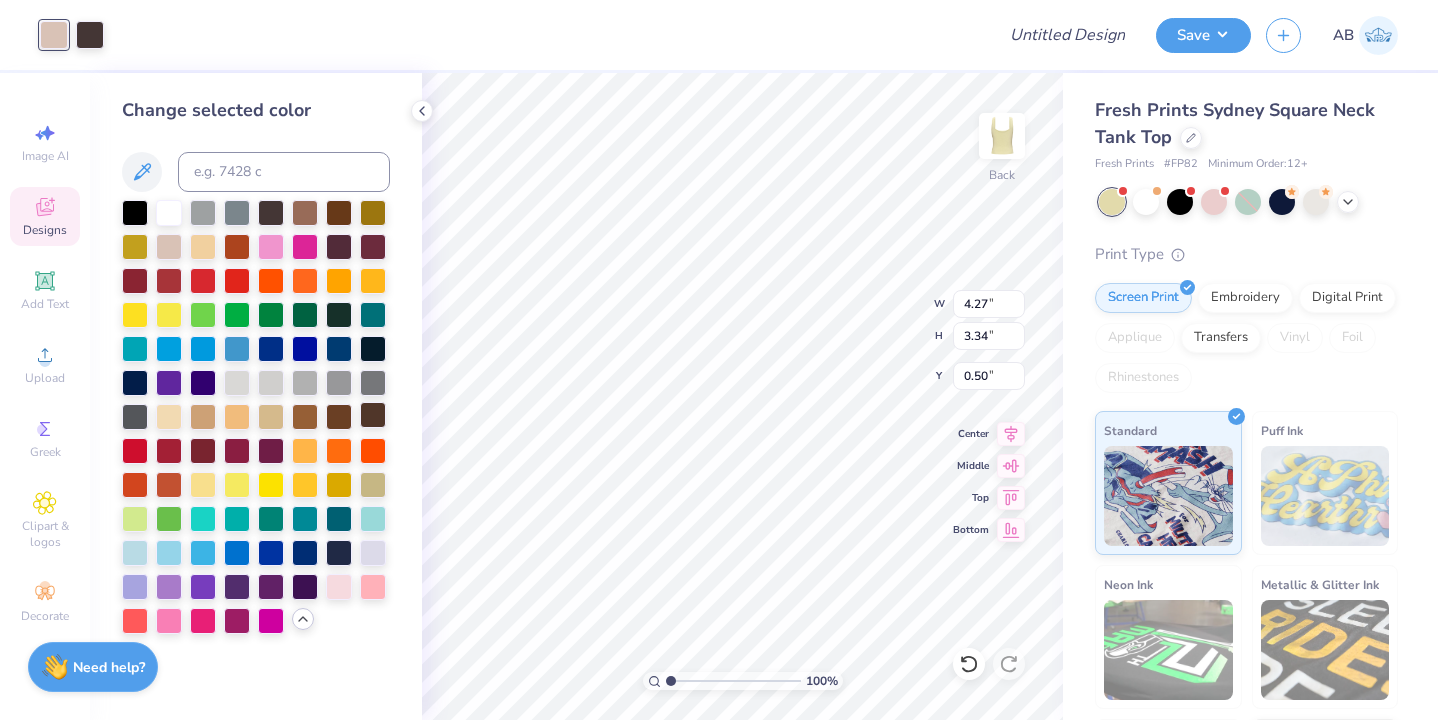 click at bounding box center (373, 415) 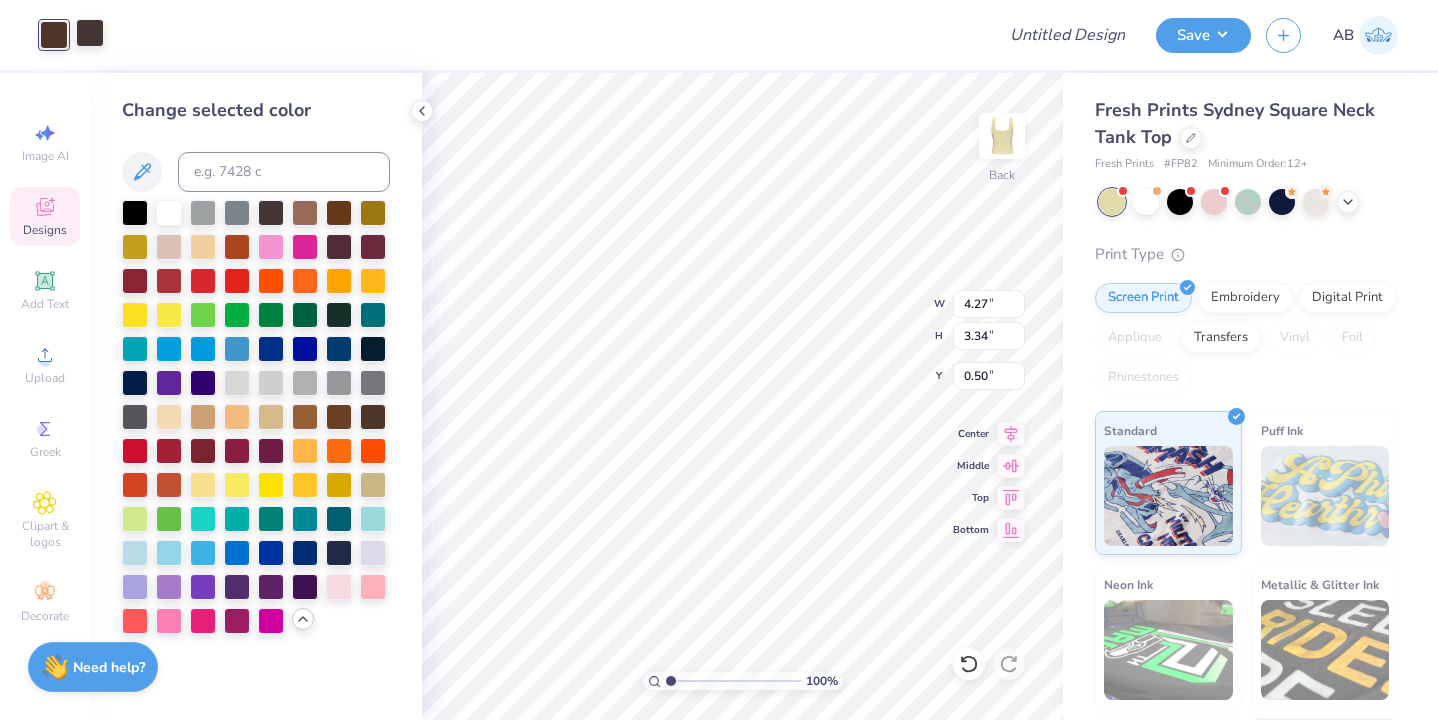 click at bounding box center [90, 33] 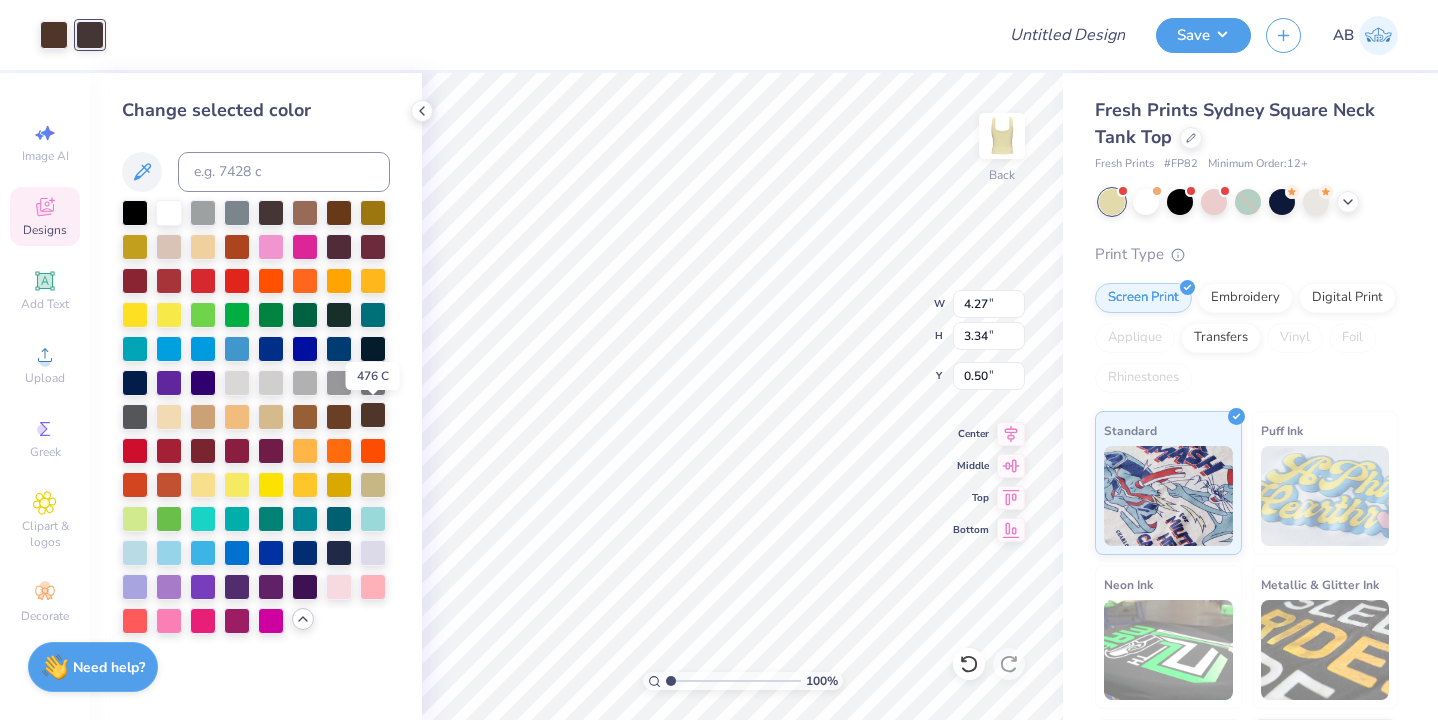 click at bounding box center [373, 415] 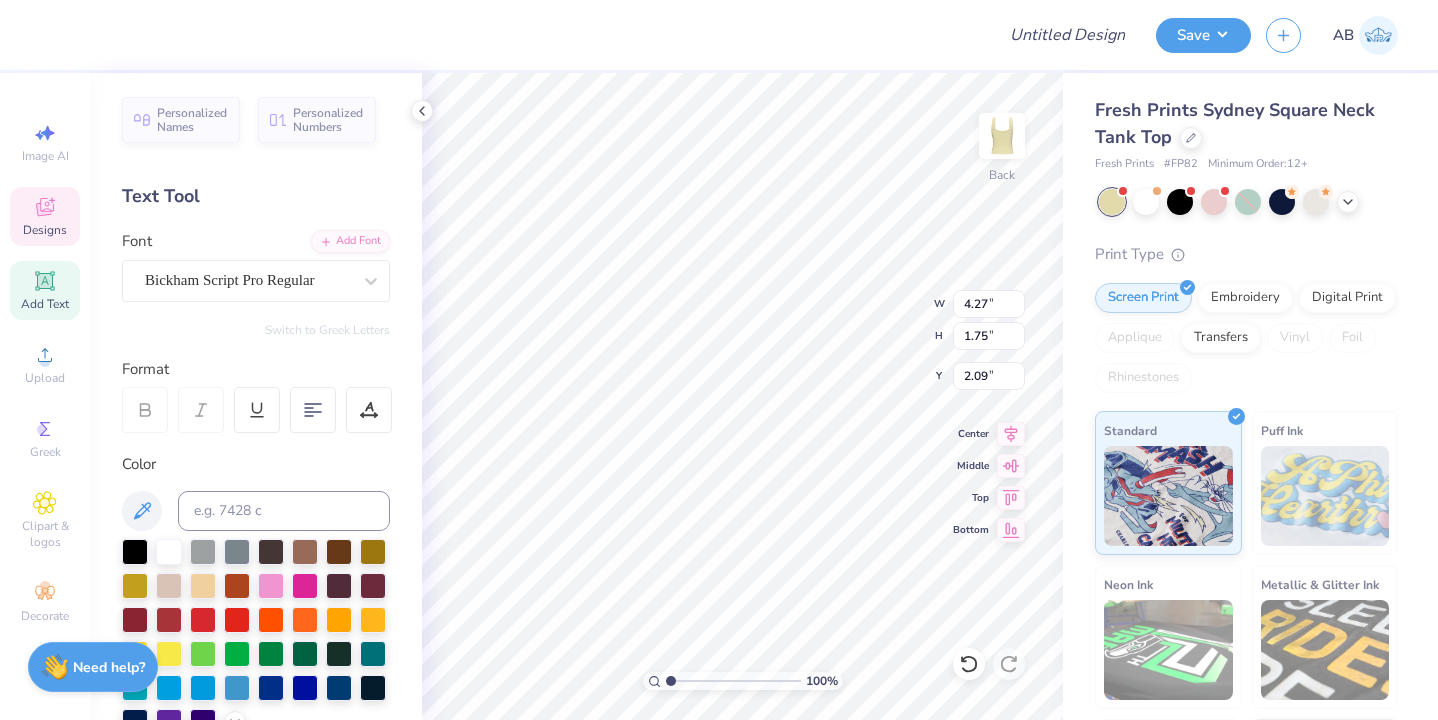 scroll, scrollTop: 0, scrollLeft: 0, axis: both 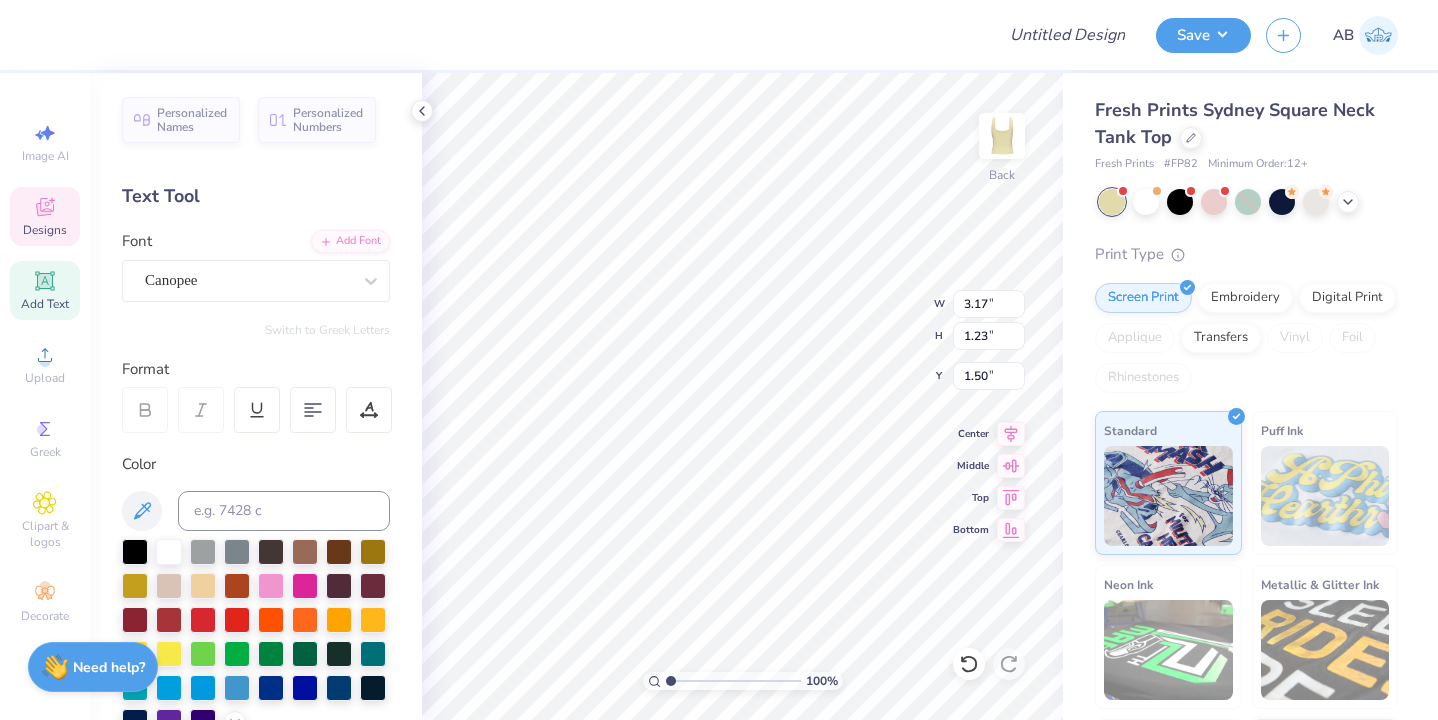 type on "3.17" 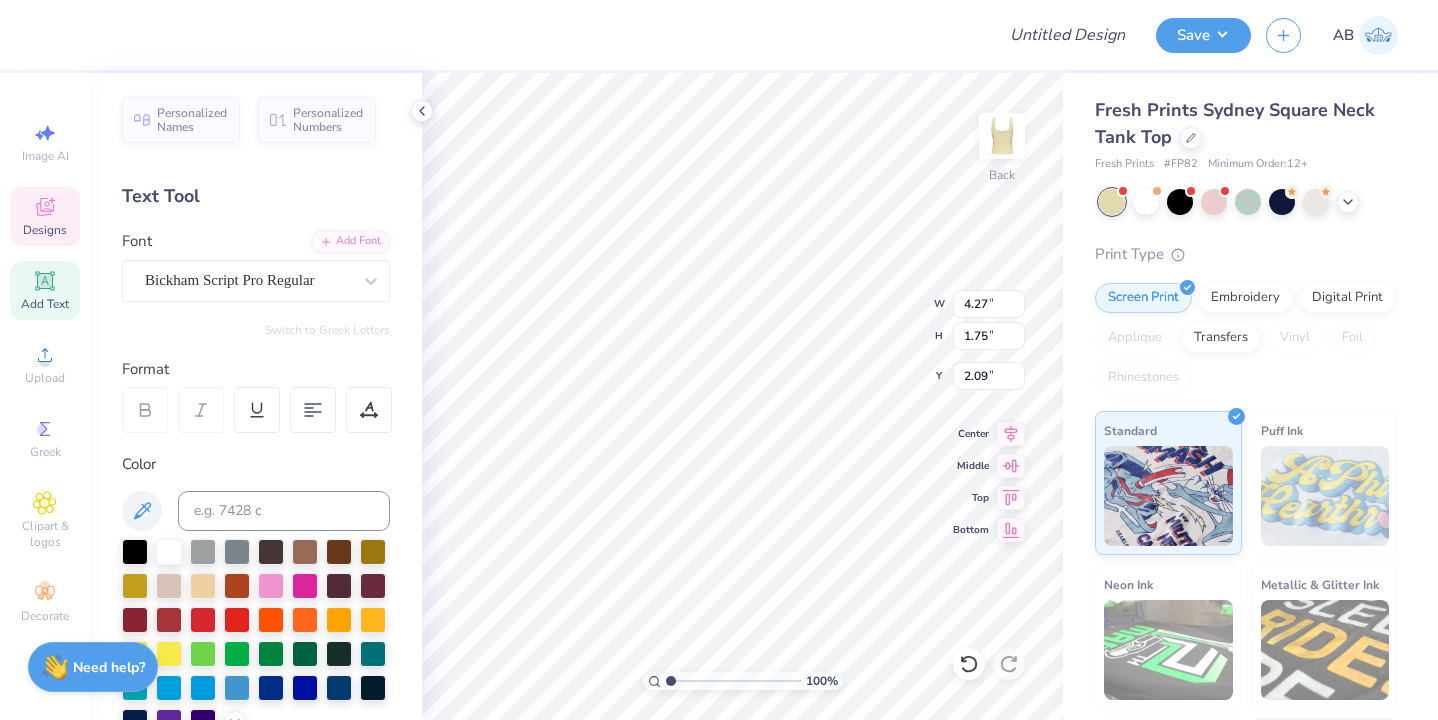 type on "P" 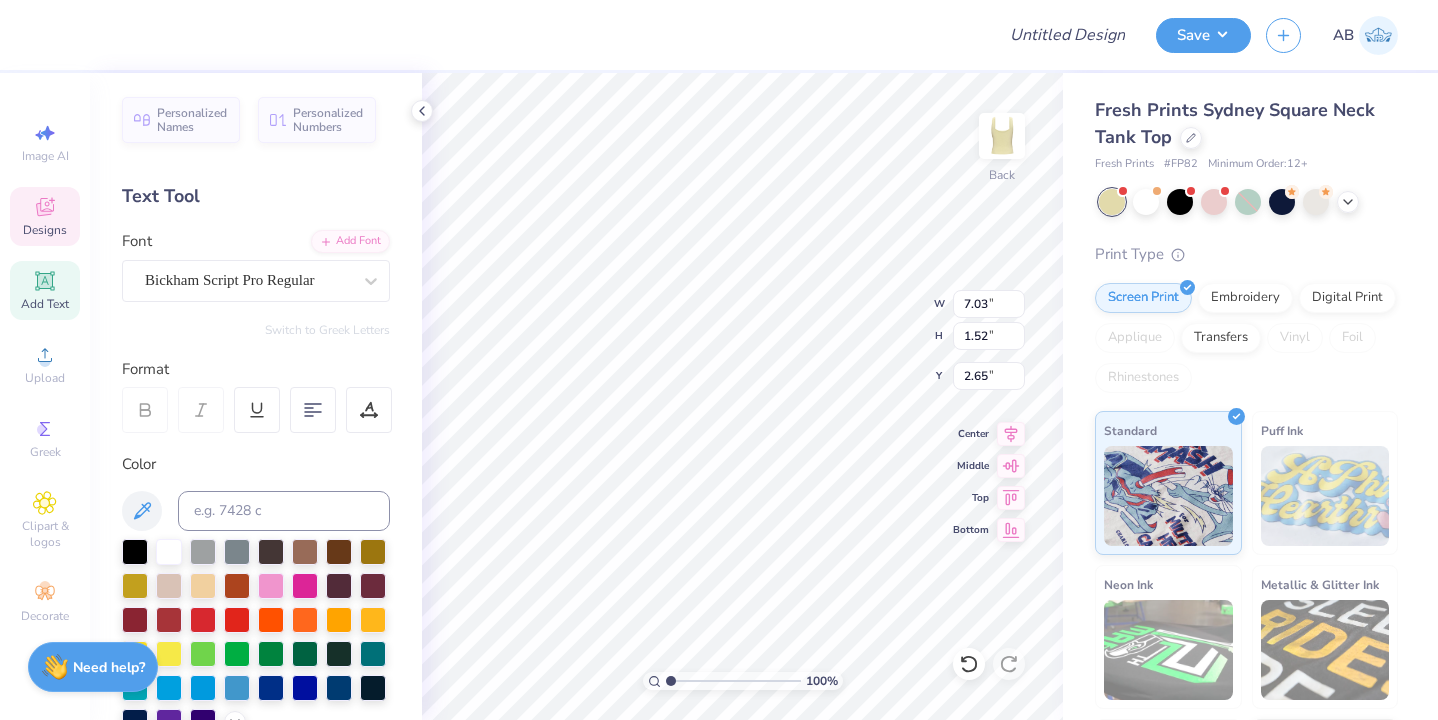 type on "5.72" 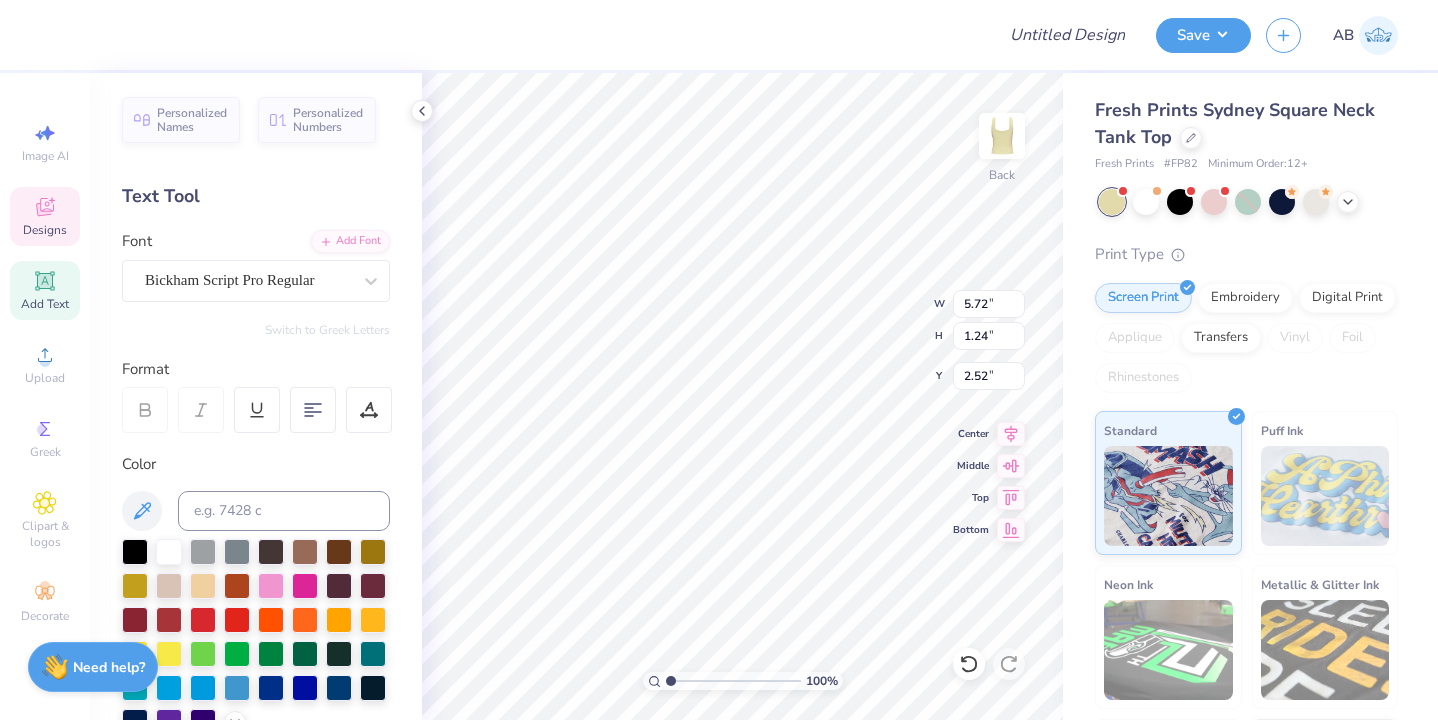 type on "2.38" 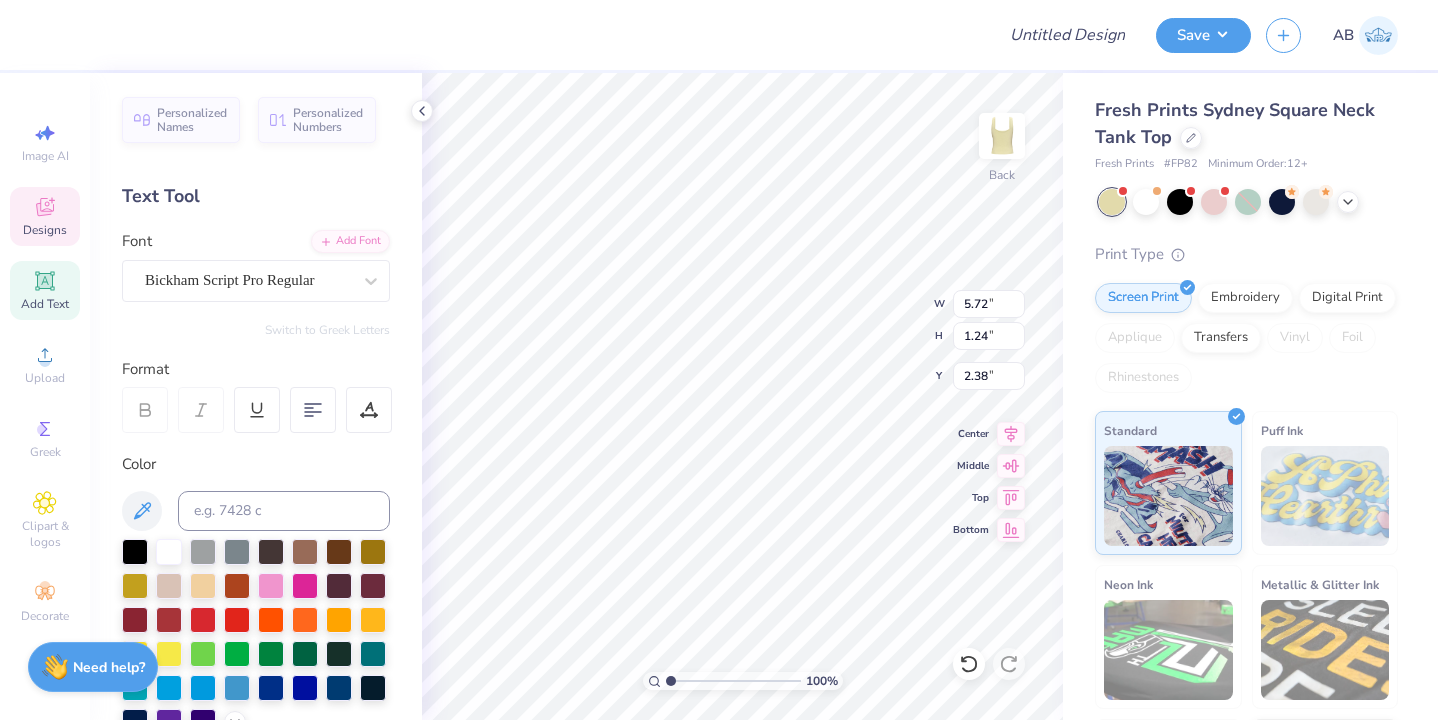 type on "2.47" 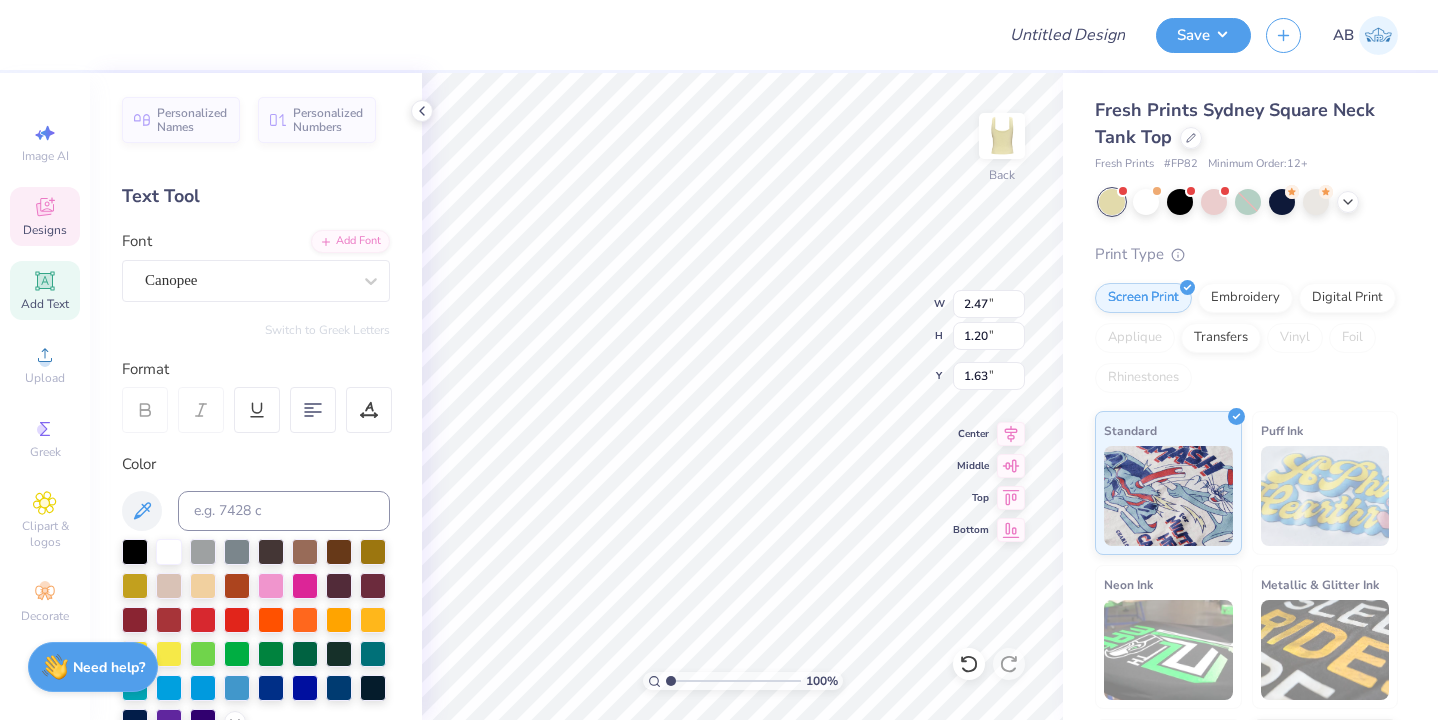 type on "1.42" 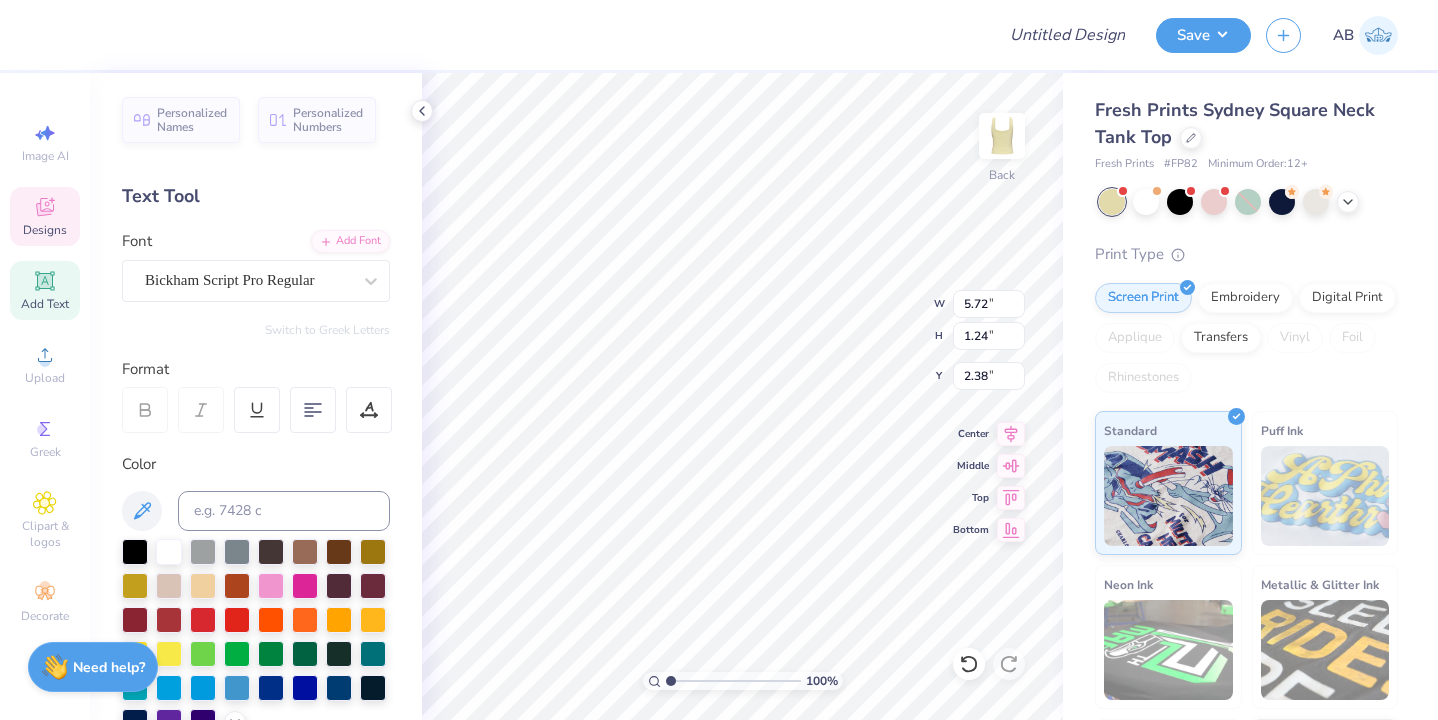 type on "2.02" 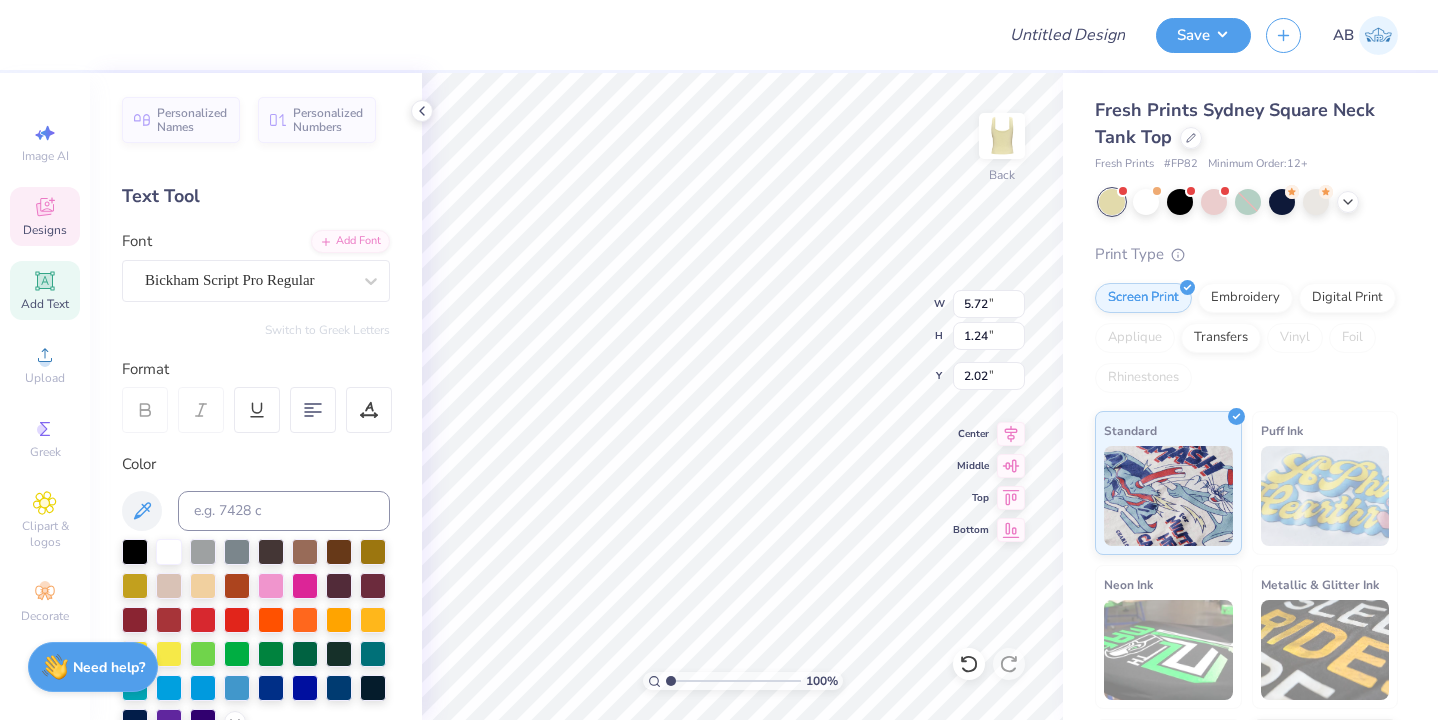 type on "2.21" 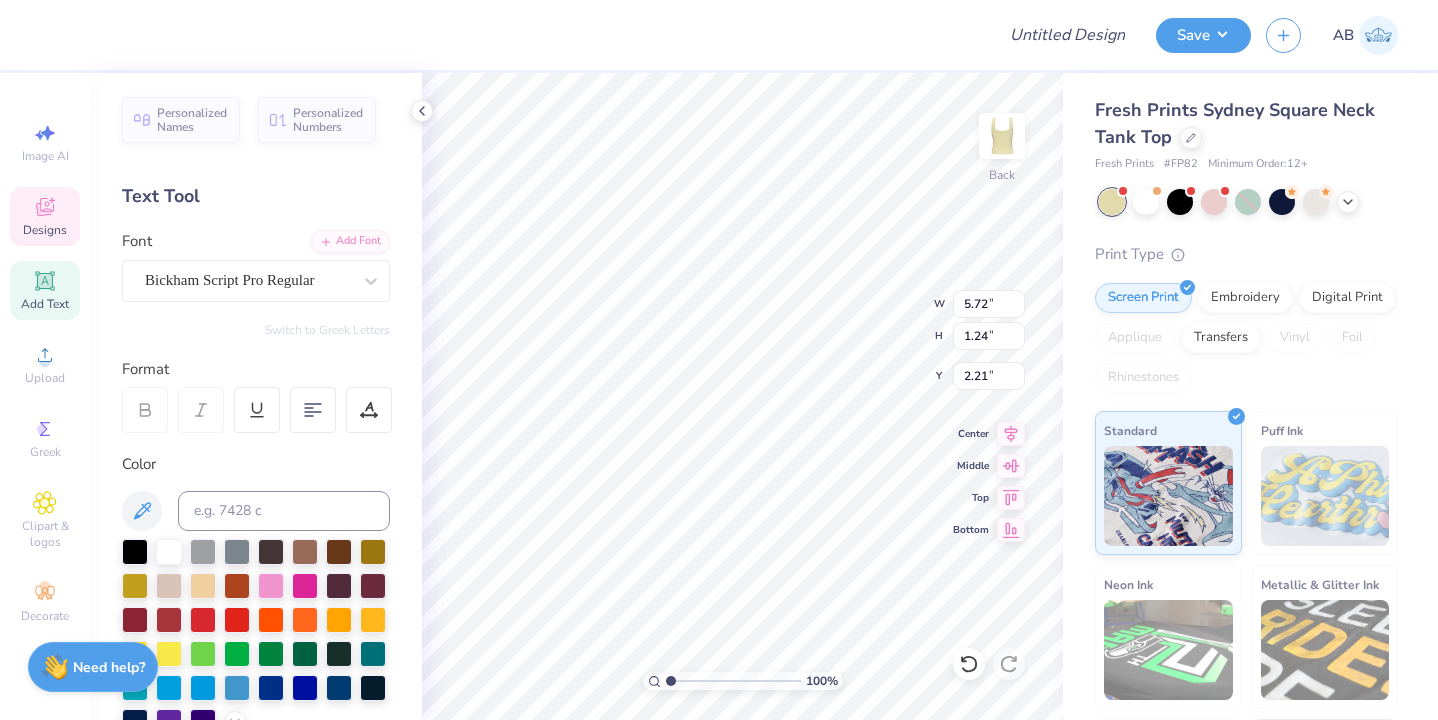 type on "2.22" 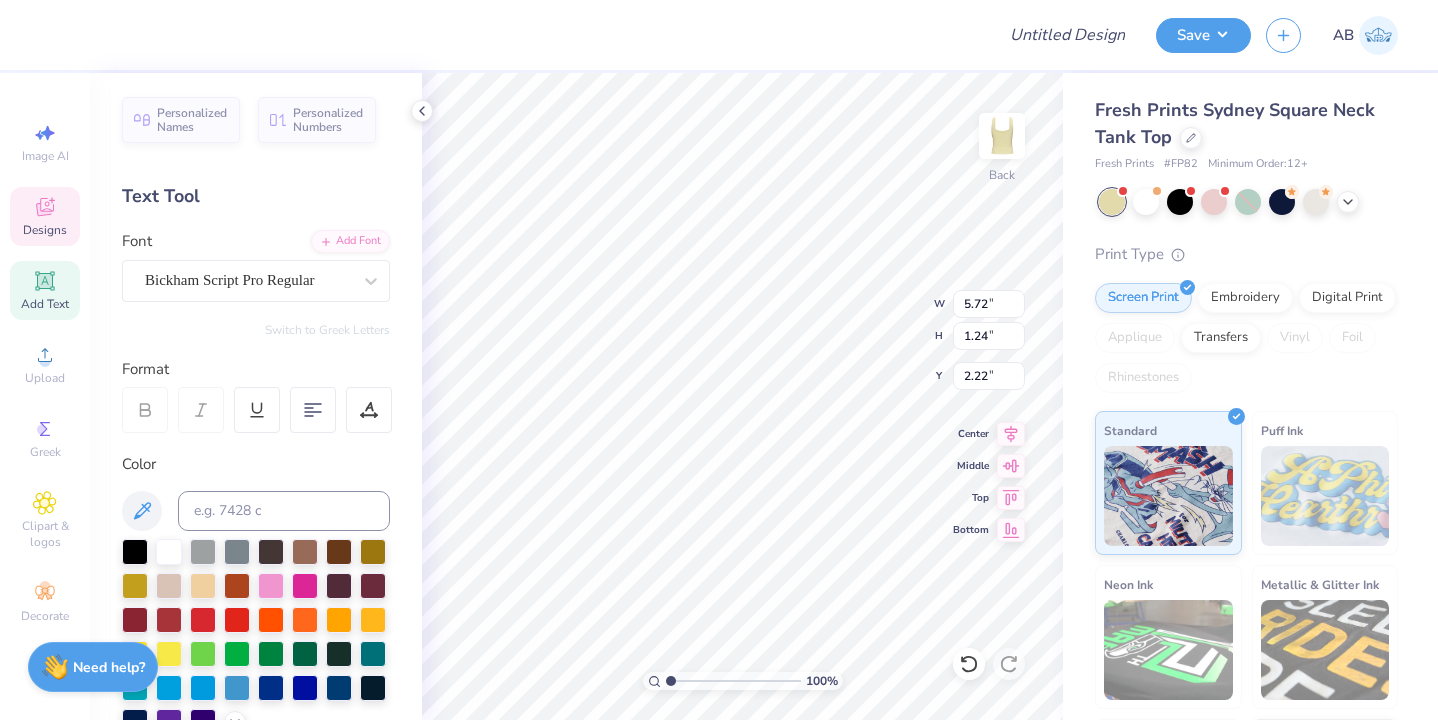 type on "2.38" 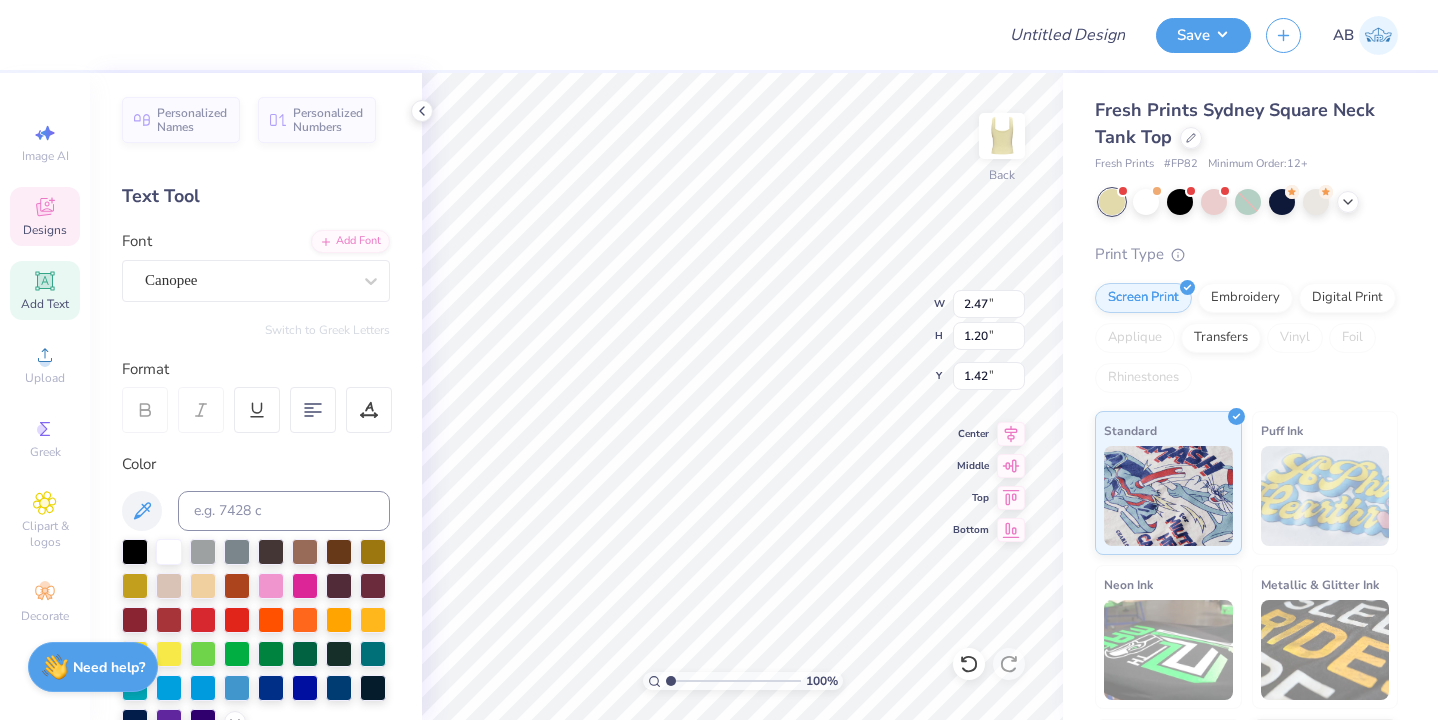 type on "1.62" 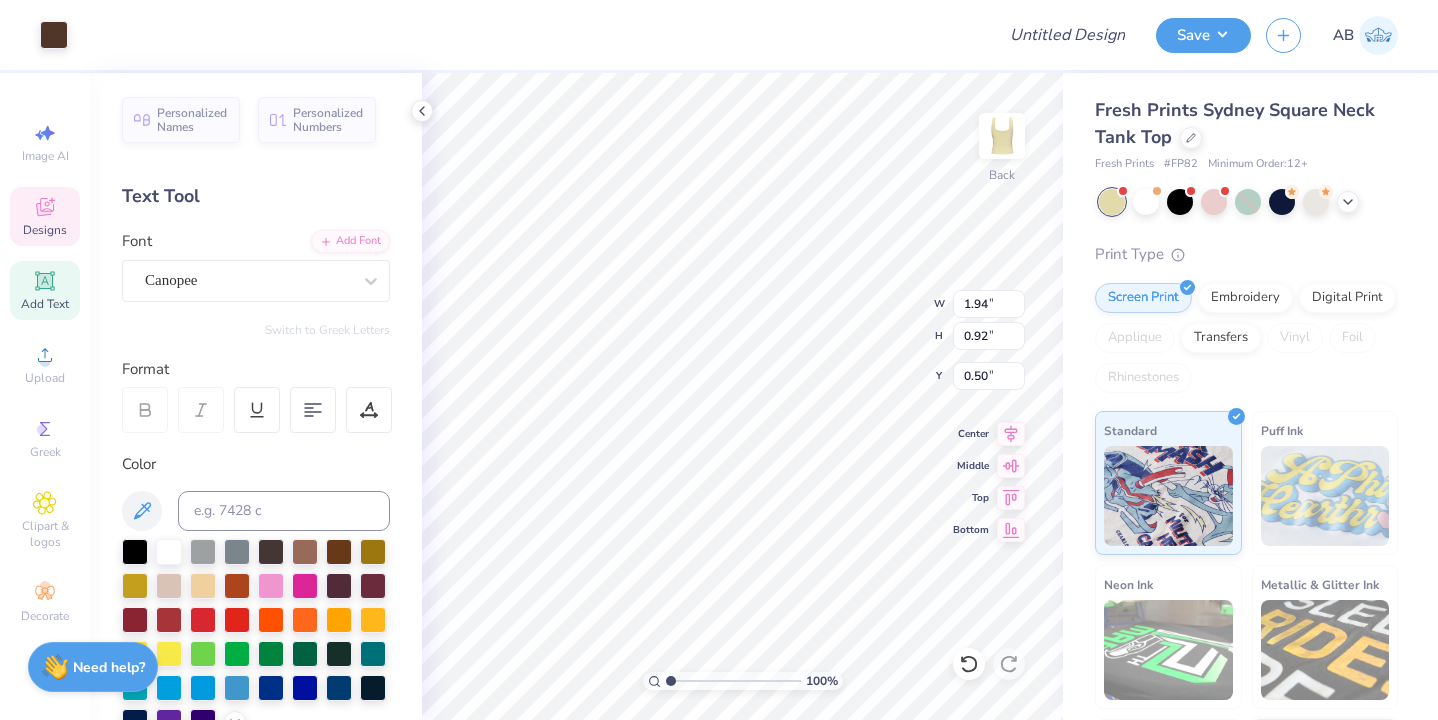 type on "0.70" 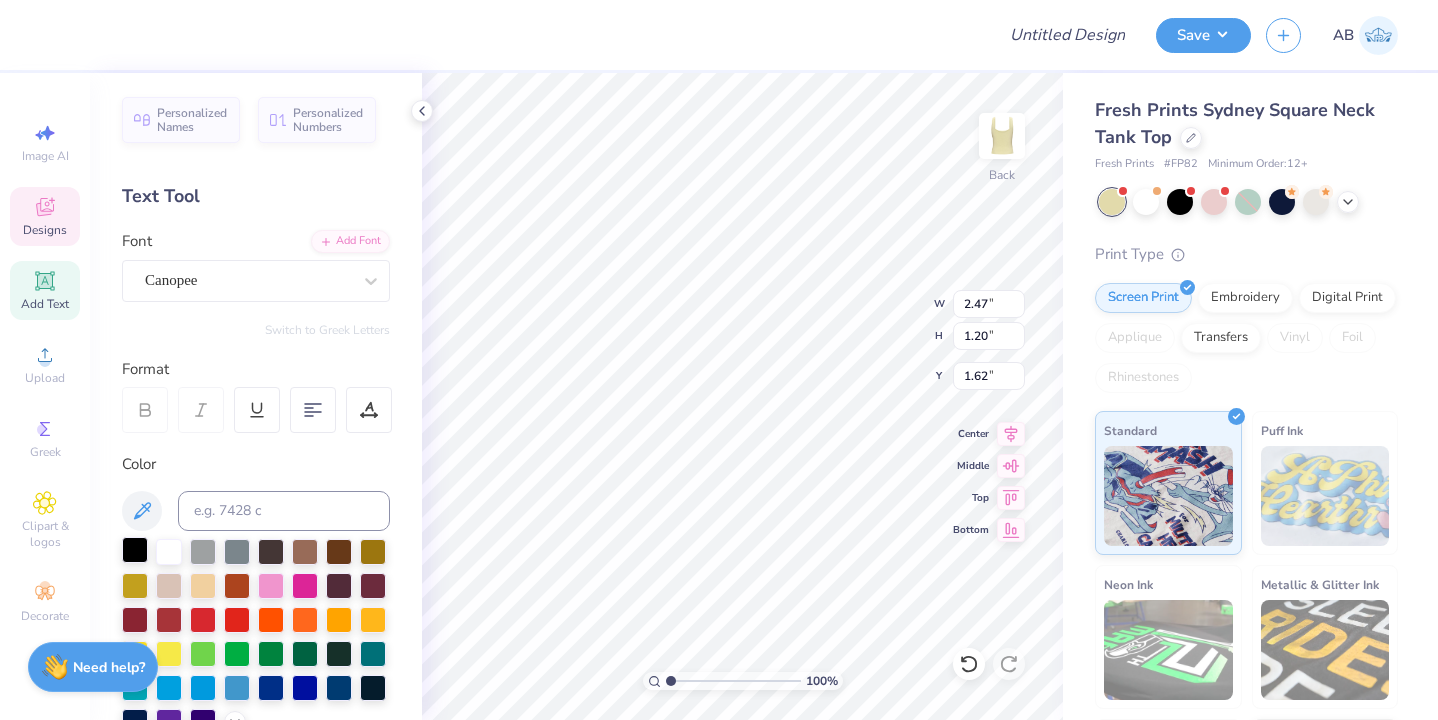 click at bounding box center (135, 550) 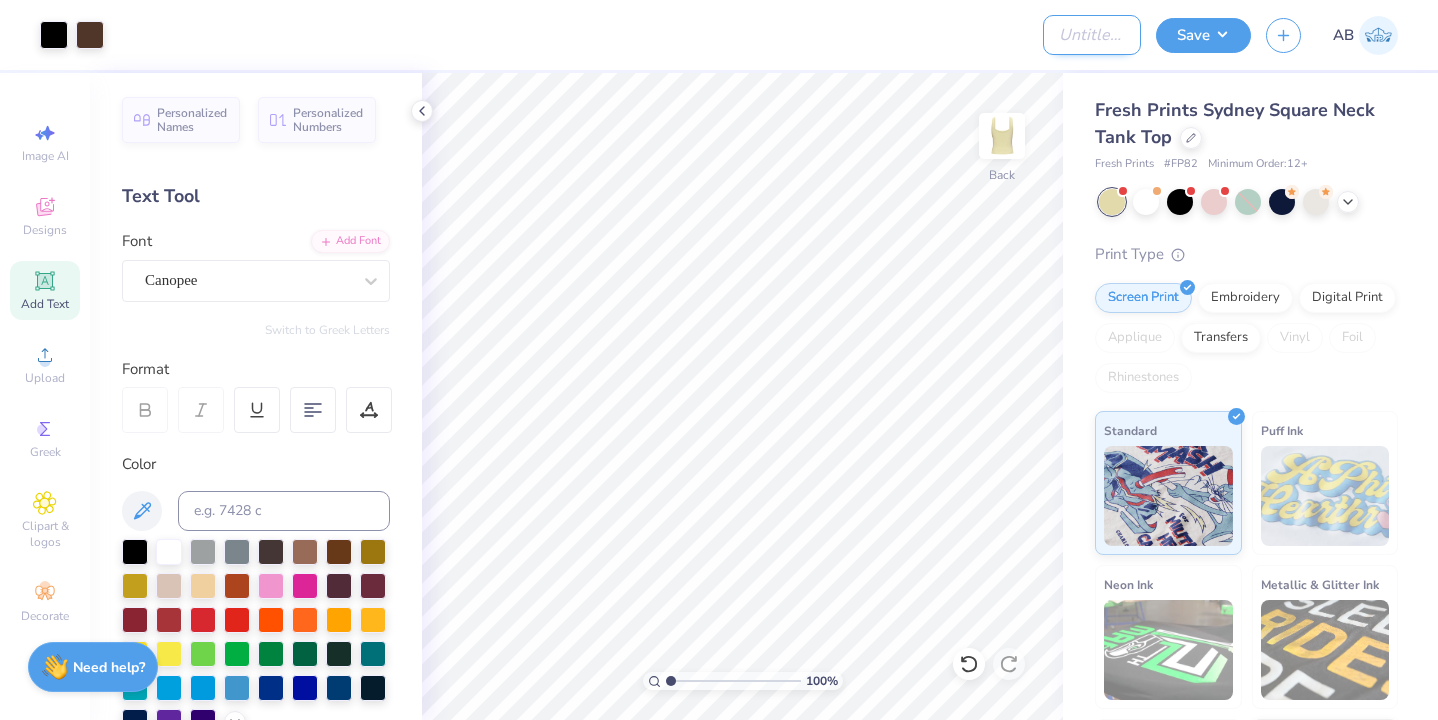 click on "Design Title" at bounding box center (1092, 35) 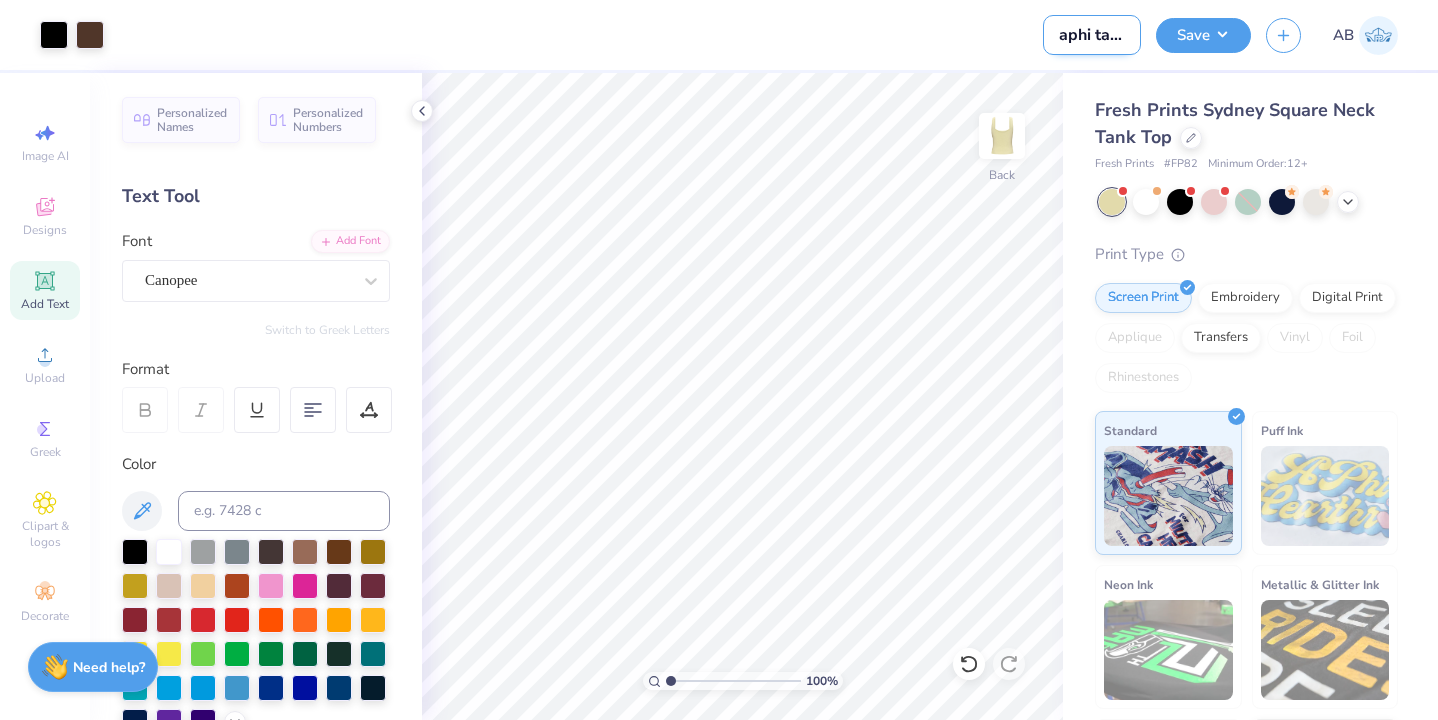 scroll, scrollTop: 0, scrollLeft: 3, axis: horizontal 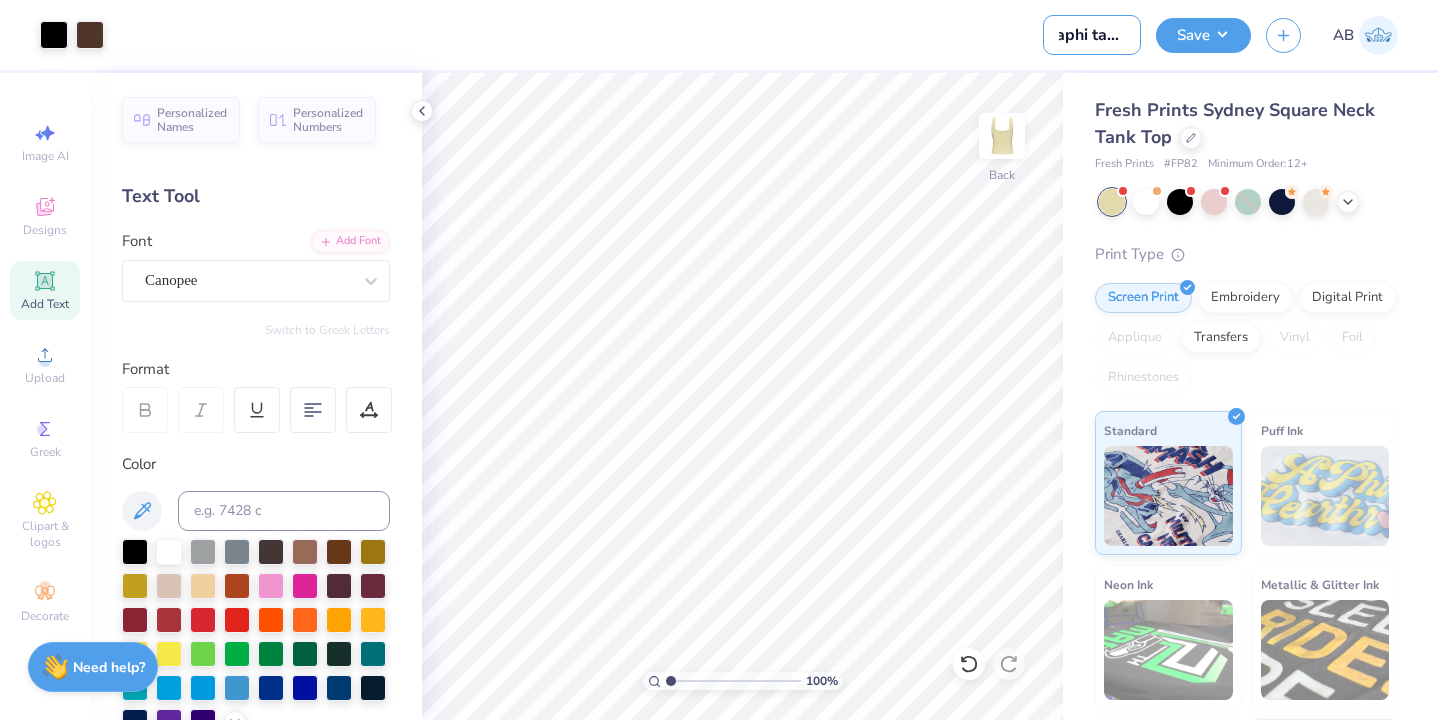 type on "aphi tank" 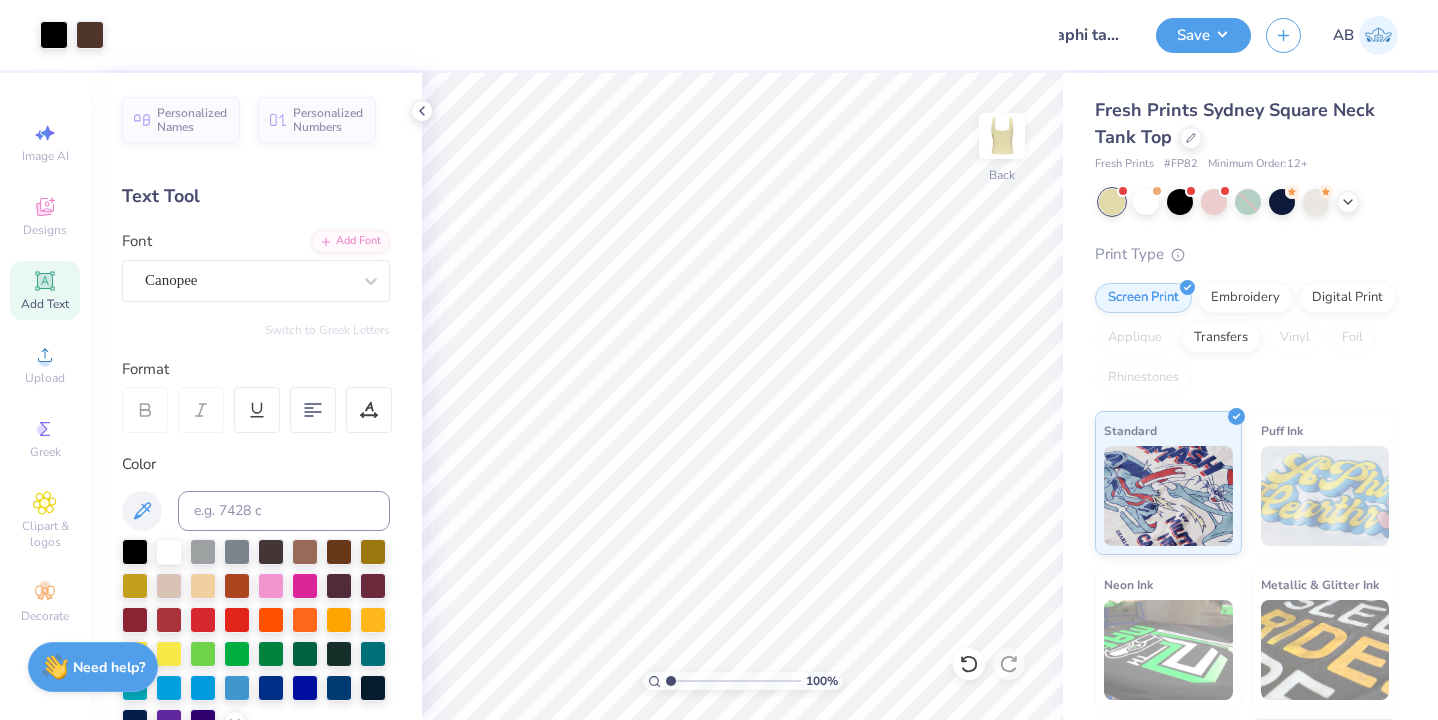 click on "Save" at bounding box center [1203, 35] 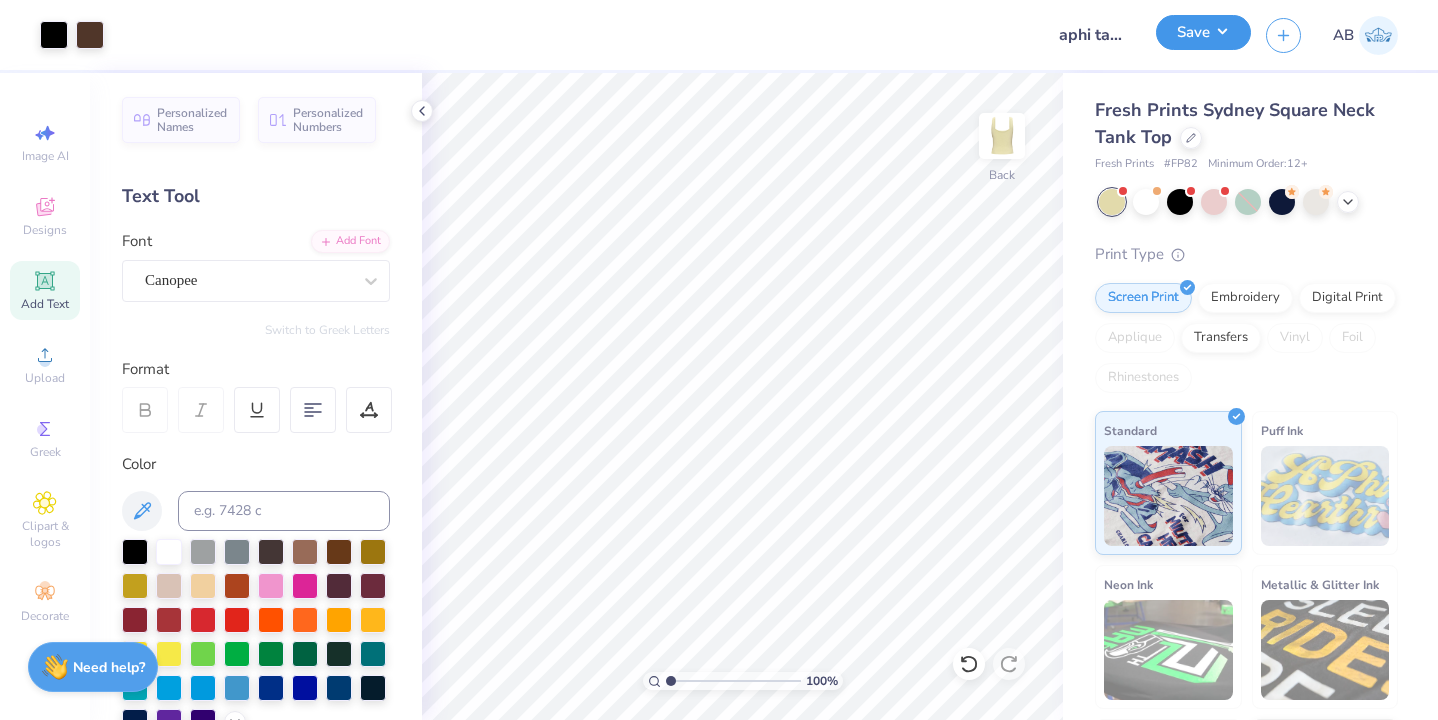 click on "Save" at bounding box center (1203, 32) 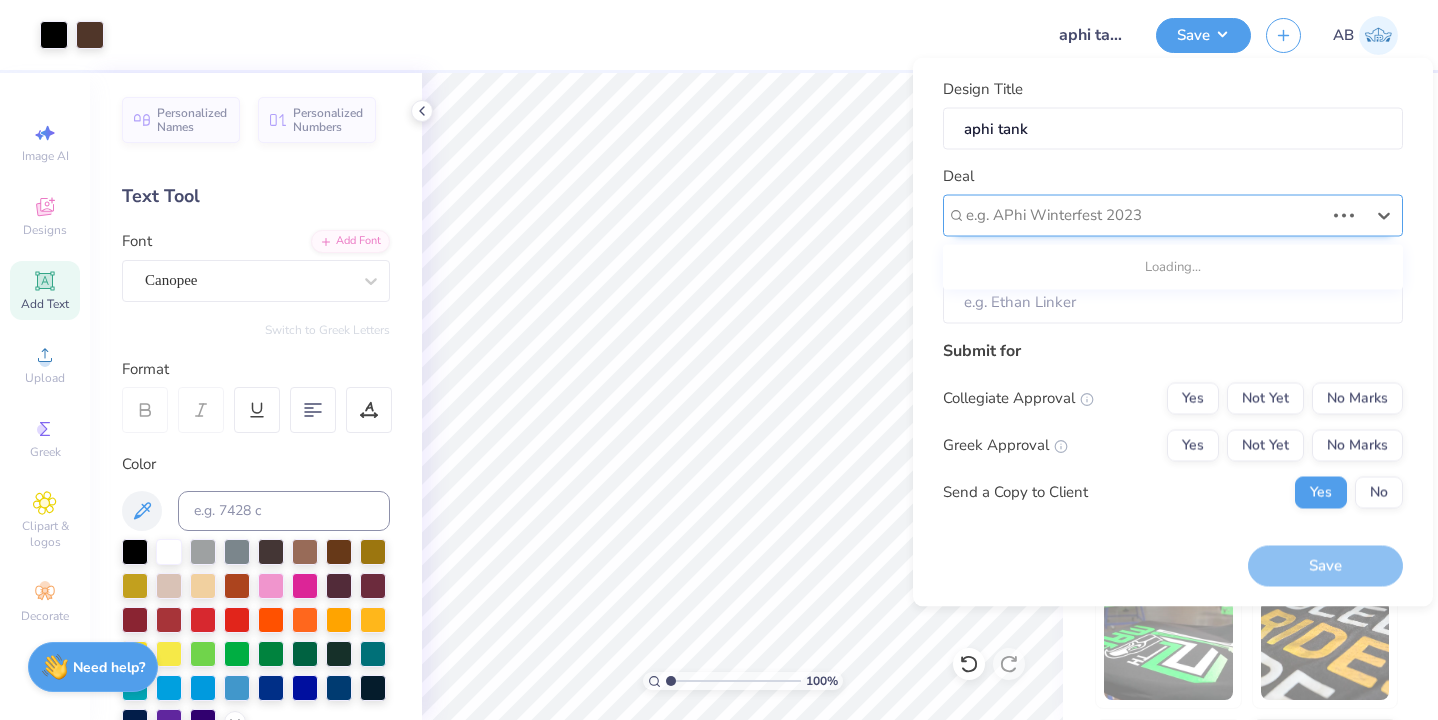 click at bounding box center (1145, 215) 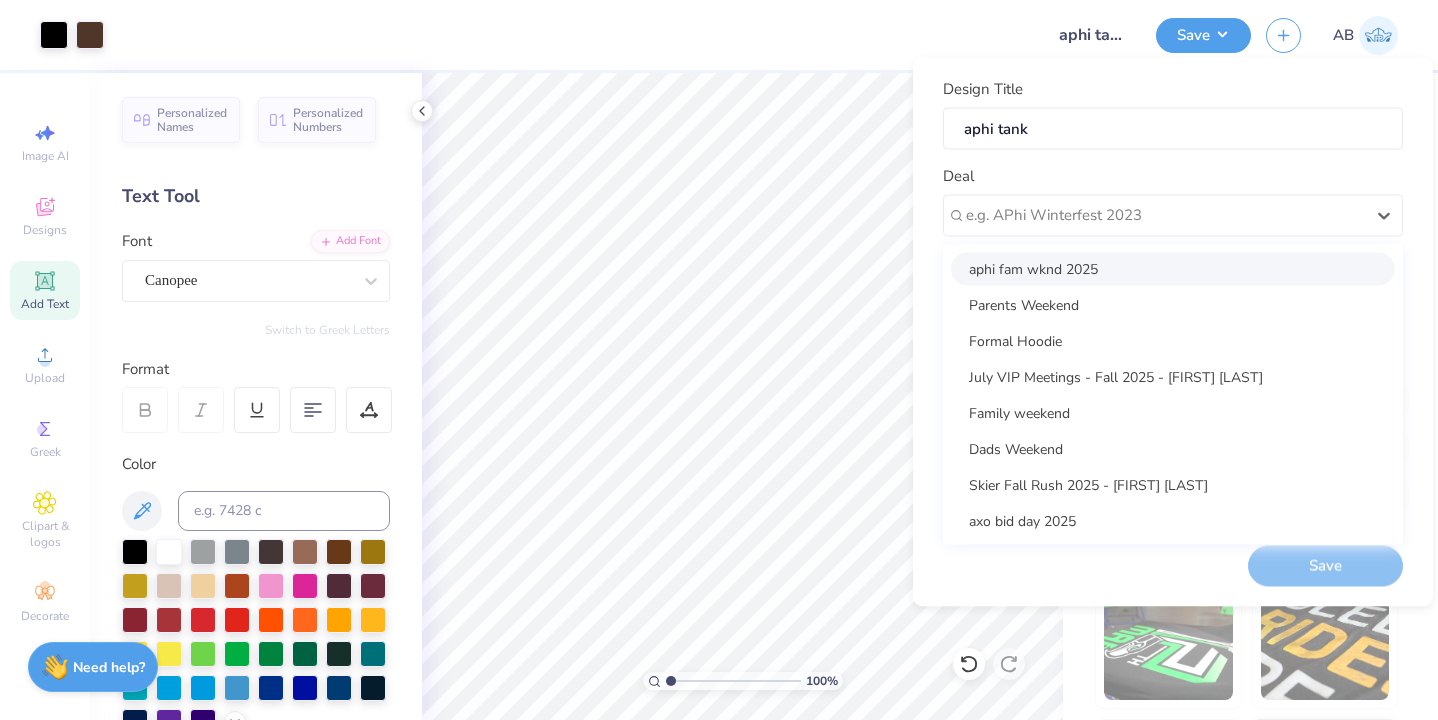 click on "aphi fam wknd 2025" at bounding box center [1173, 268] 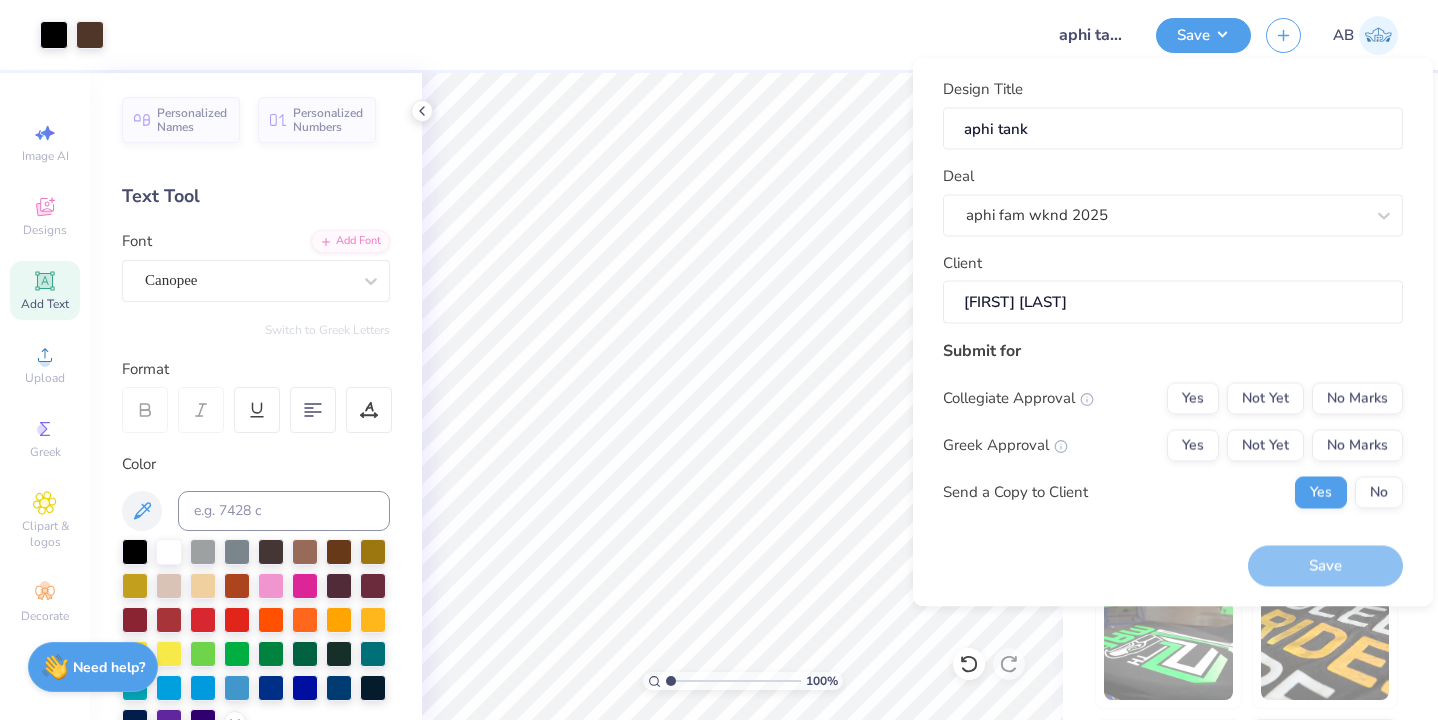 click on "Submit for Collegiate Approval Yes Not Yet No Marks Greek Approval Yes Not Yet No Marks Send a Copy to Client Yes No" at bounding box center (1173, 430) 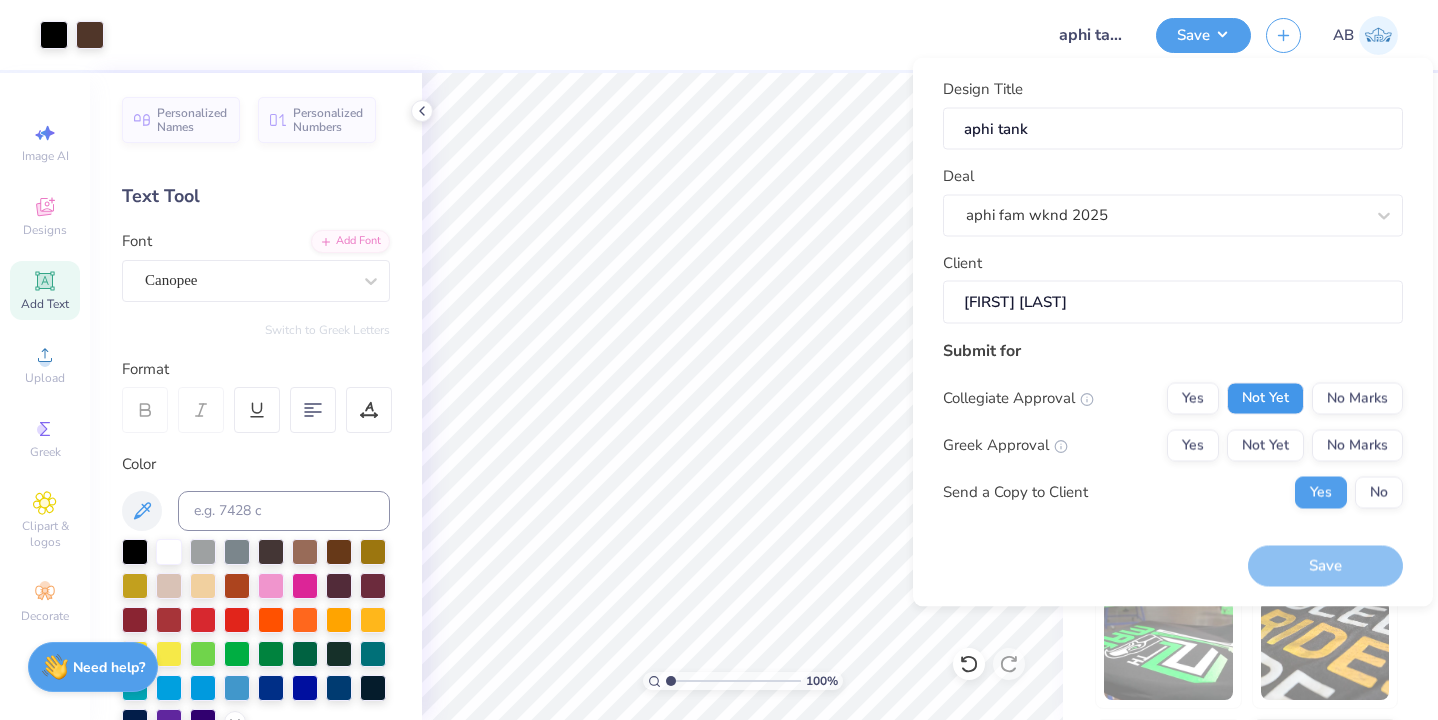 click on "Not Yet" at bounding box center [1265, 398] 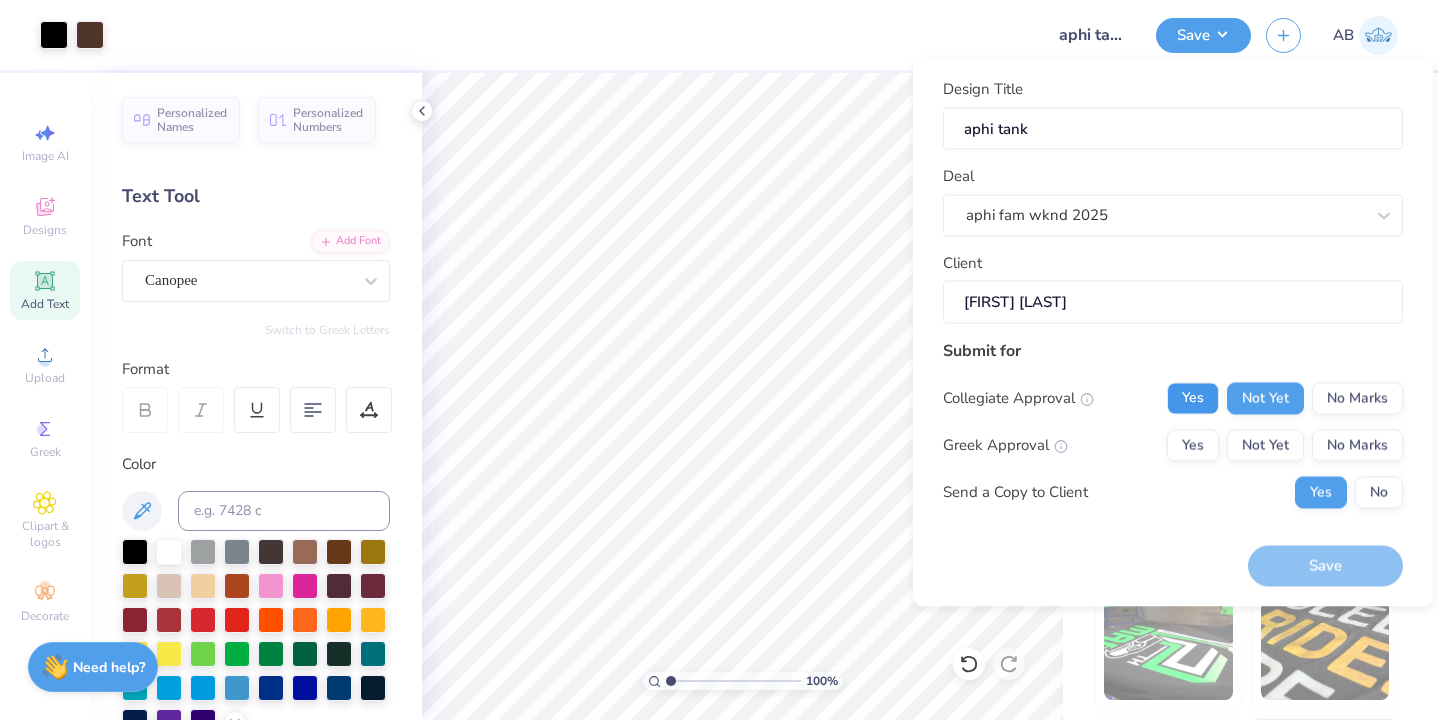 click on "Yes" at bounding box center (1193, 398) 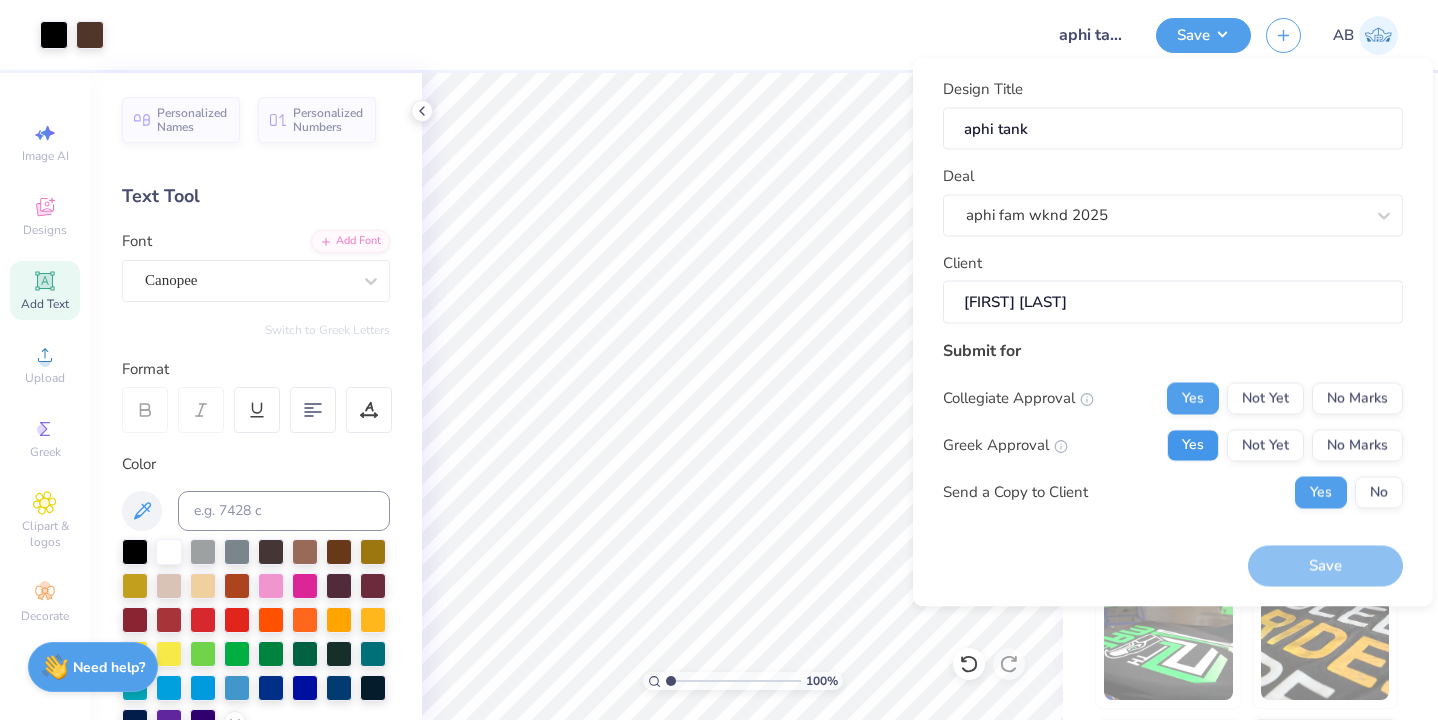click on "Yes" at bounding box center [1193, 445] 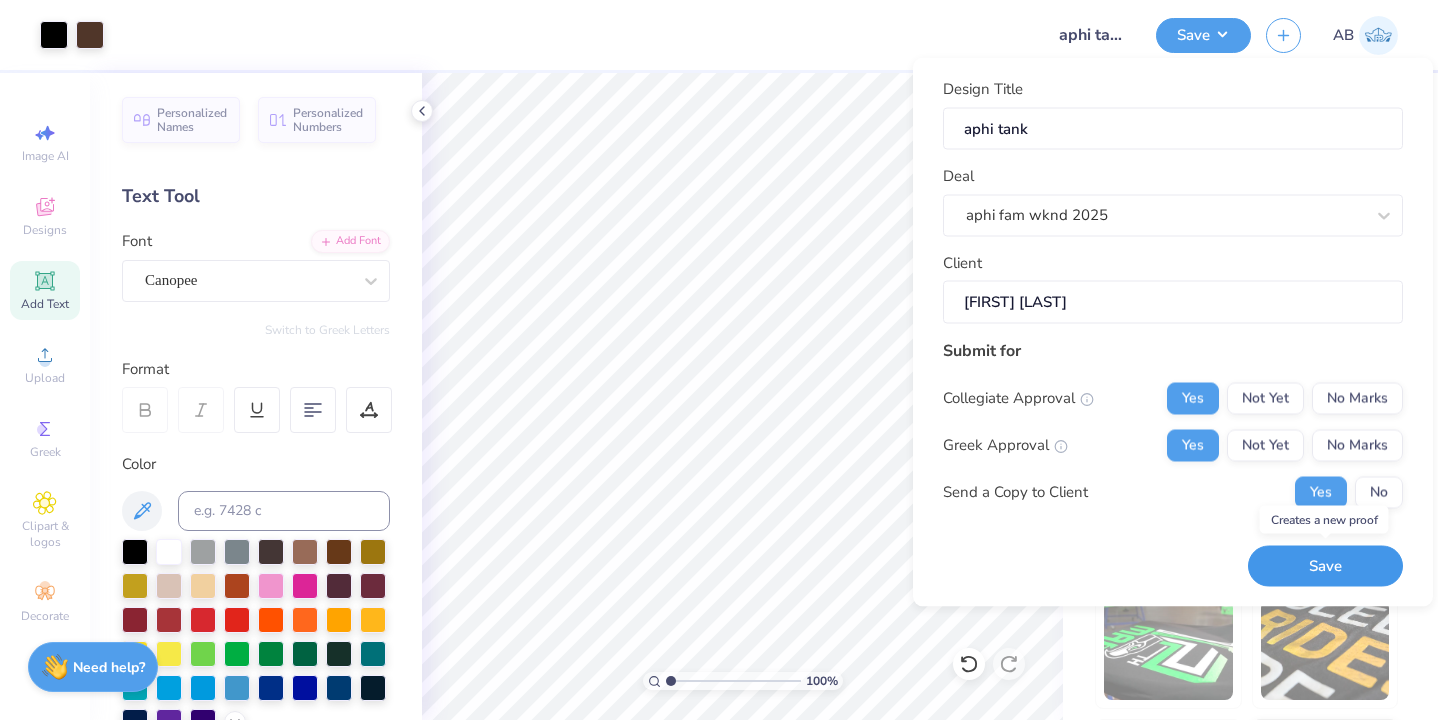 click on "Save" at bounding box center [1325, 566] 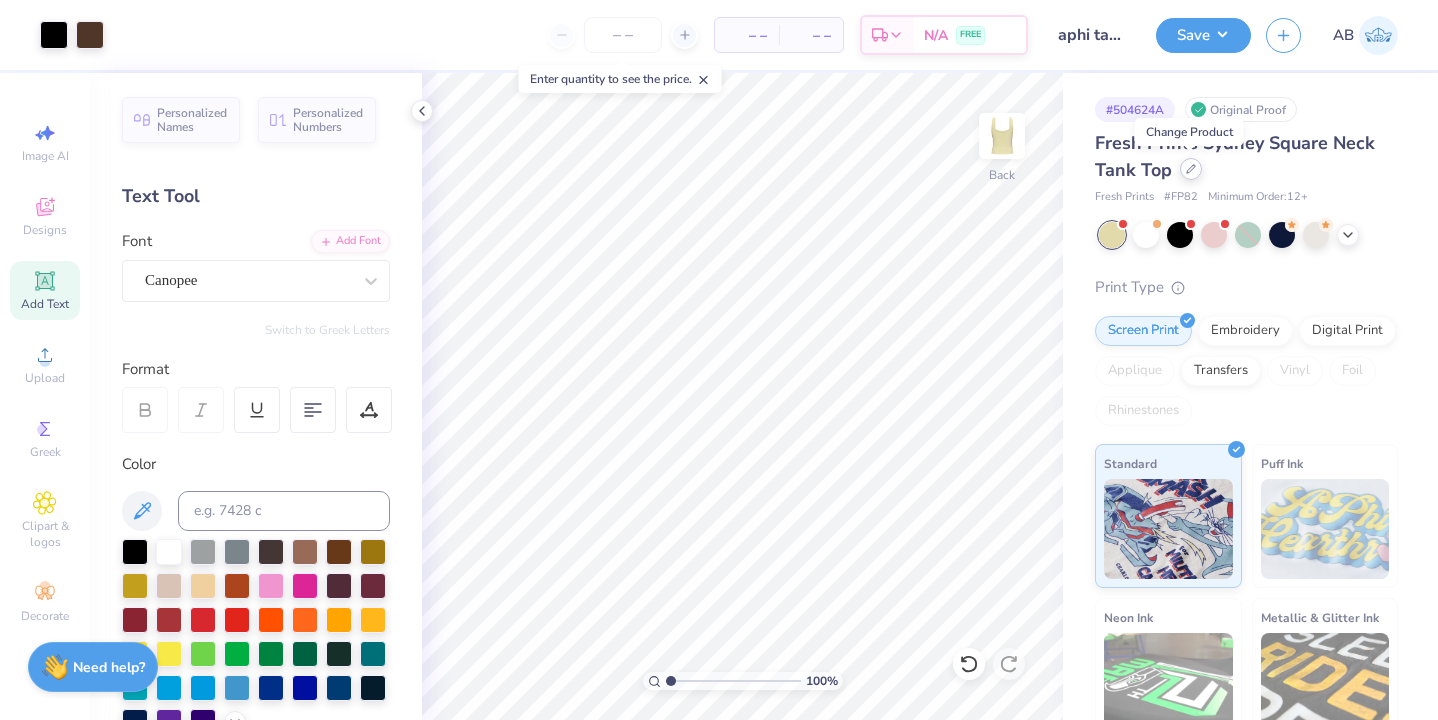 click 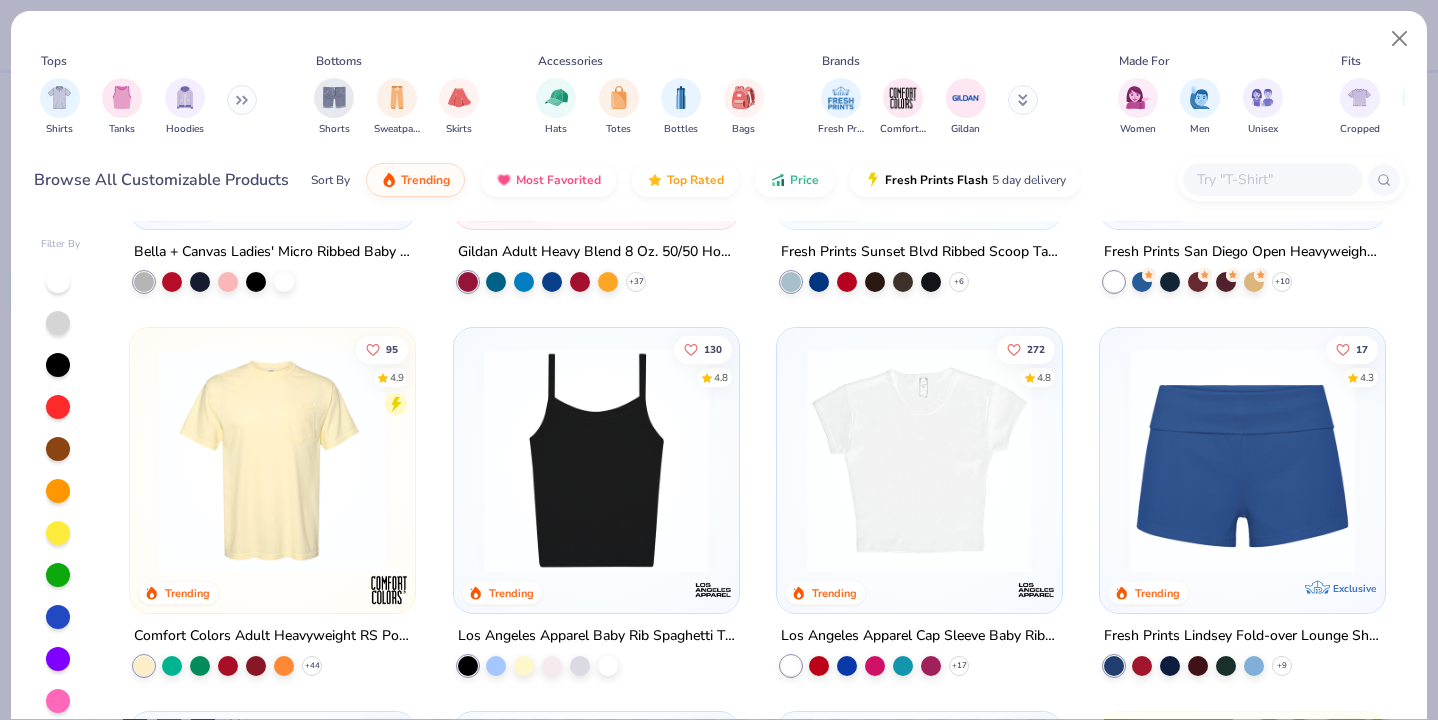 scroll, scrollTop: 1073, scrollLeft: 0, axis: vertical 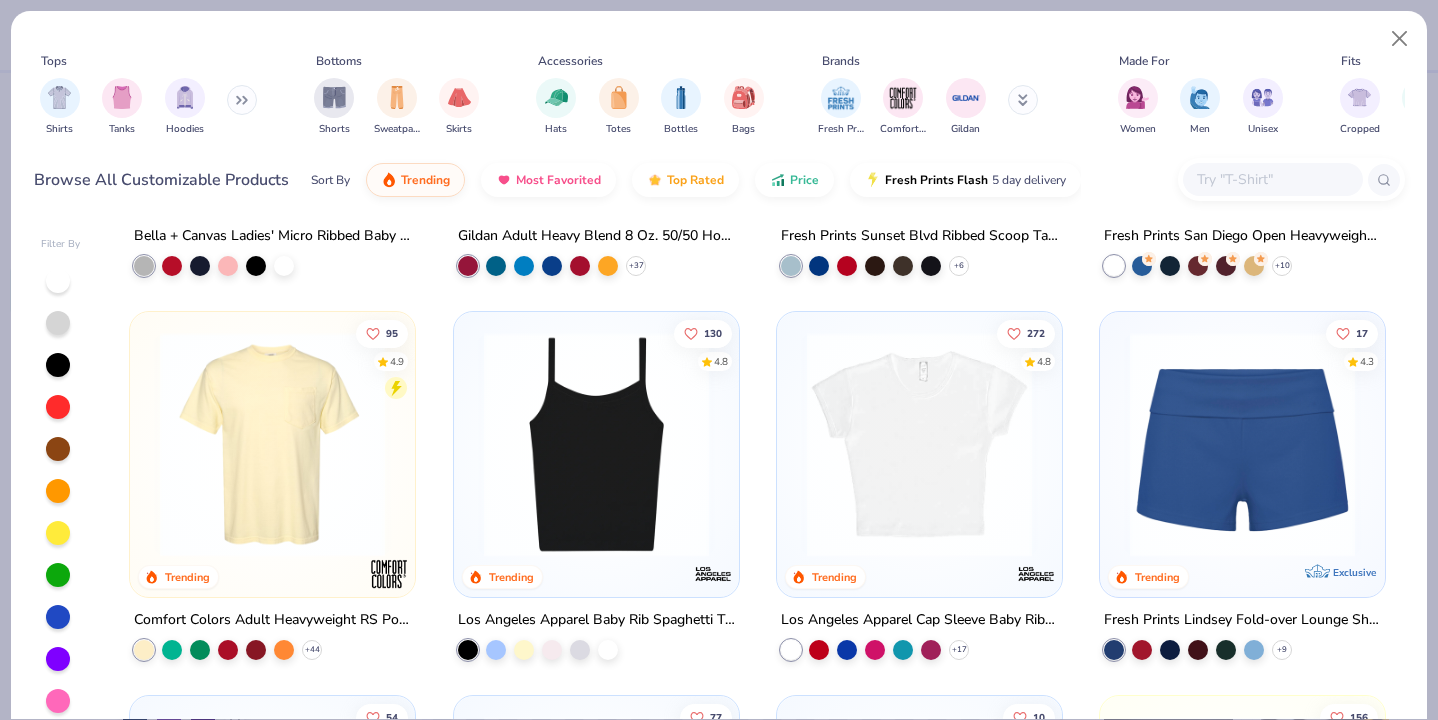click at bounding box center [1242, 444] 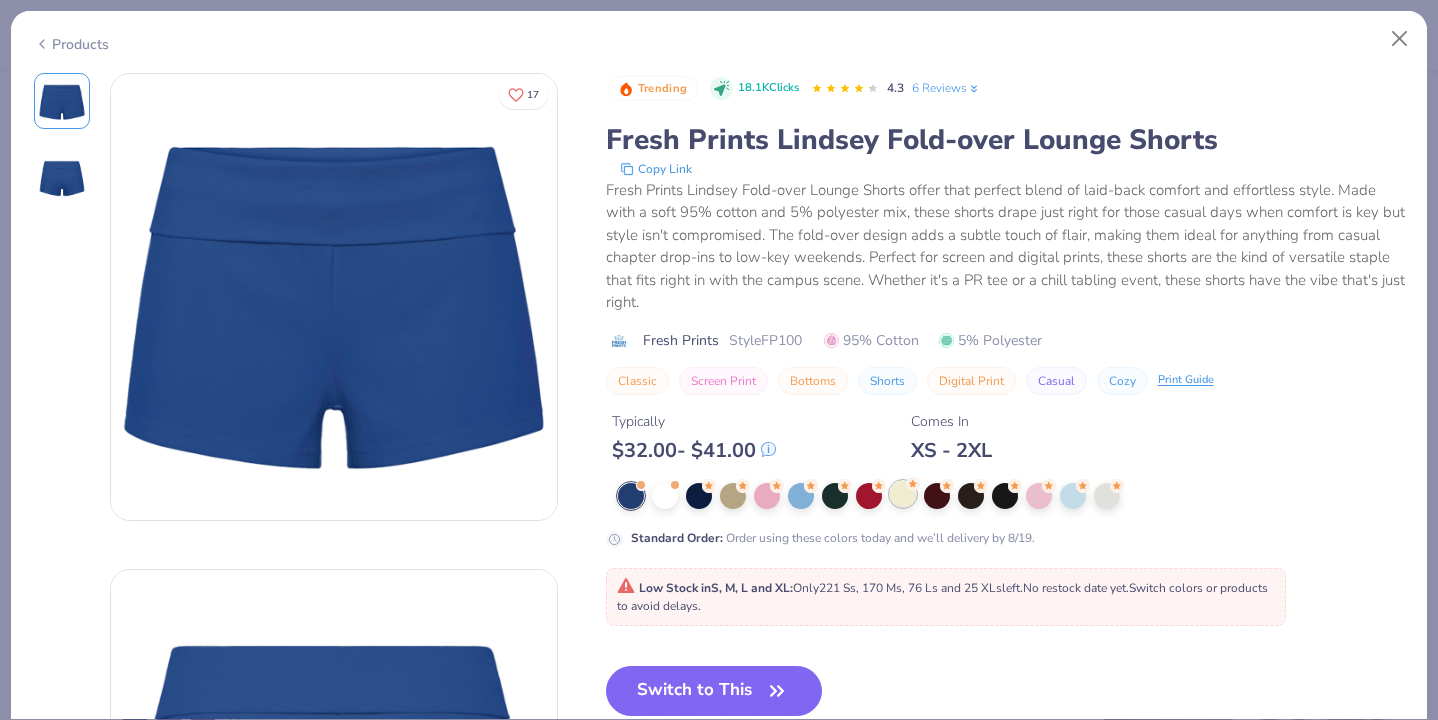 click at bounding box center (903, 494) 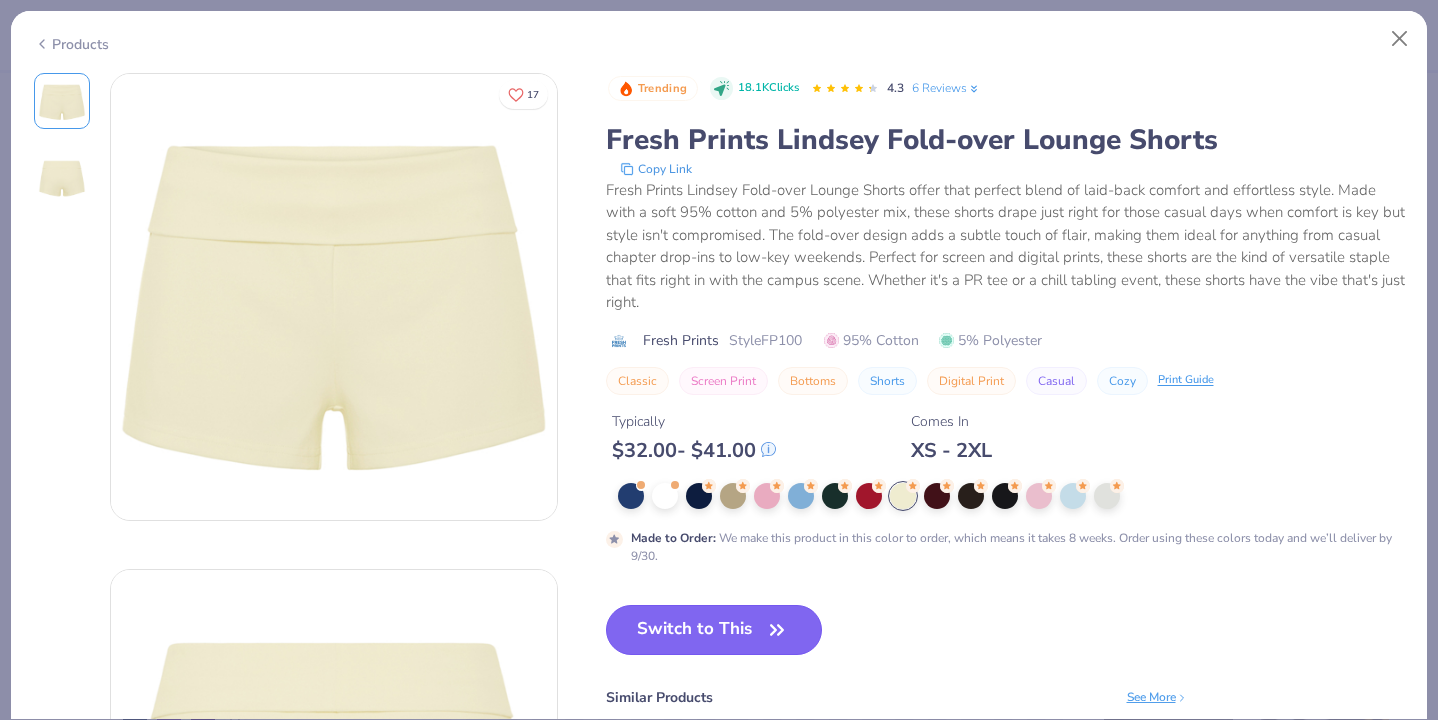 click on "Switch to This" at bounding box center (714, 630) 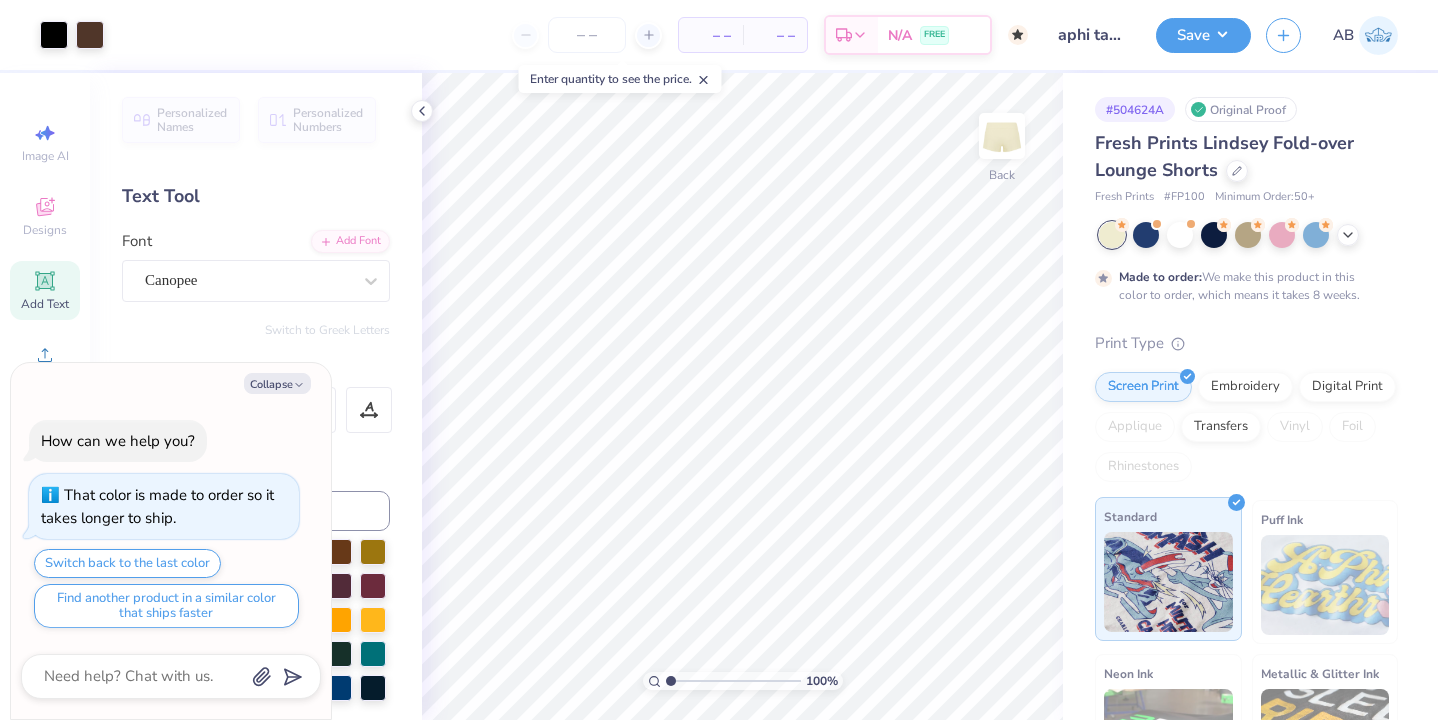 click on "Art colors – – Per Item – – Total Est.  Delivery N/A FREE Design Title aphi tank Save AB Image AI Designs Add Text Upload Greek Clipart & logos Decorate Personalized Names Personalized Numbers Text Tool  Add Font Font Canopee Switch to Greek Letters Format Color Styles Text Shape 100  % Back # 504624A Original Proof Fresh Prints Lindsey Fold-over Lounge Shorts Fresh Prints # FP100 Minimum Order:  50 +   Made to order:  We make this product in this color to order, which means it takes 8 weeks. Print Type Screen Print Embroidery Digital Print Applique Transfers Vinyl Foil Rhinestones Standard Puff Ink Neon Ink Metallic & Glitter Ink Glow in the Dark Ink Water based Ink Need help?  Chat with us." at bounding box center (719, 360) 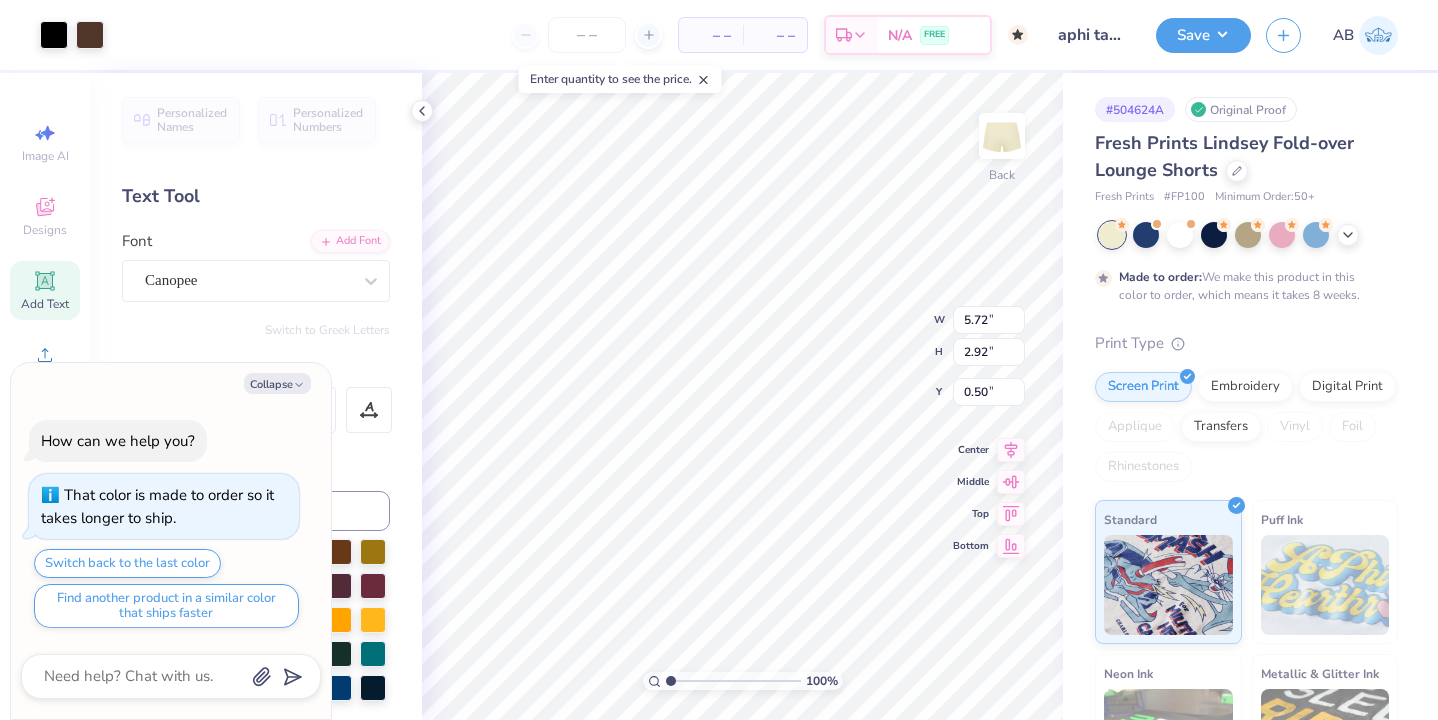 type on "x" 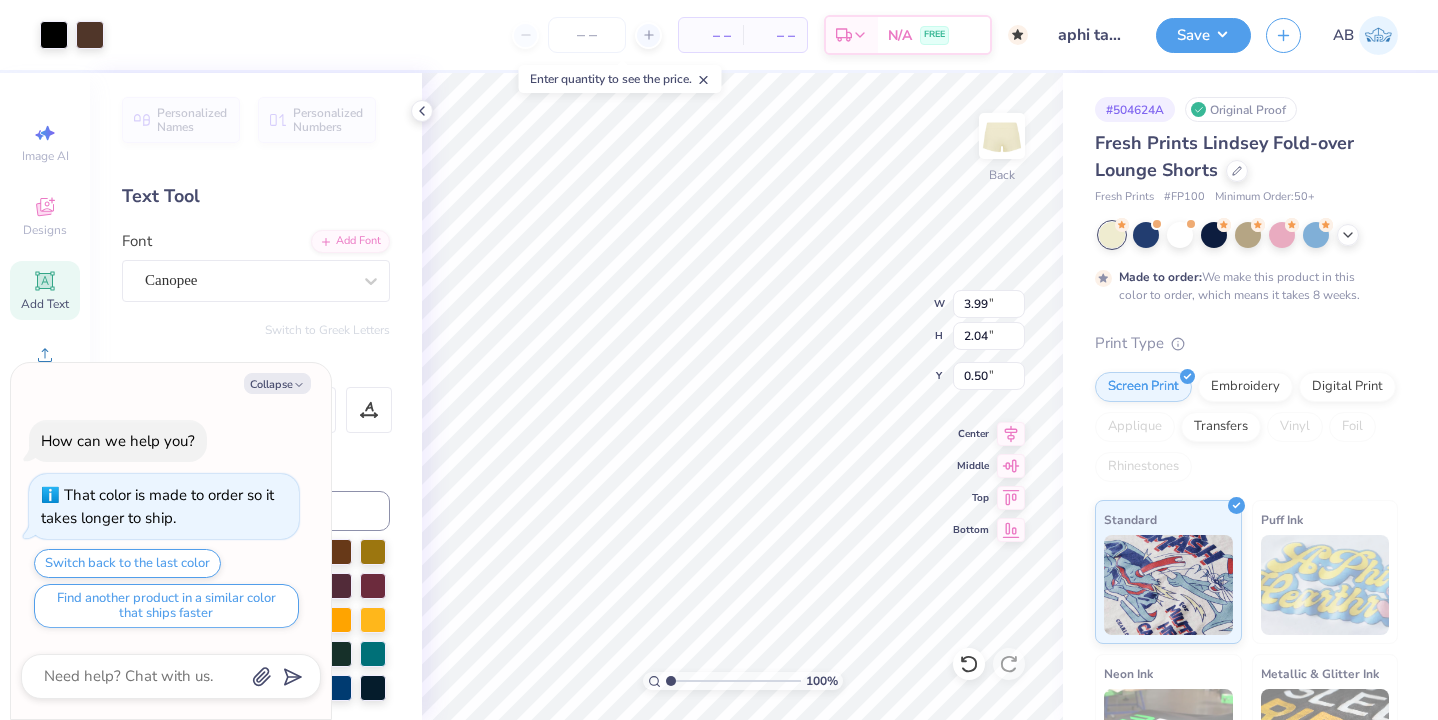 type on "x" 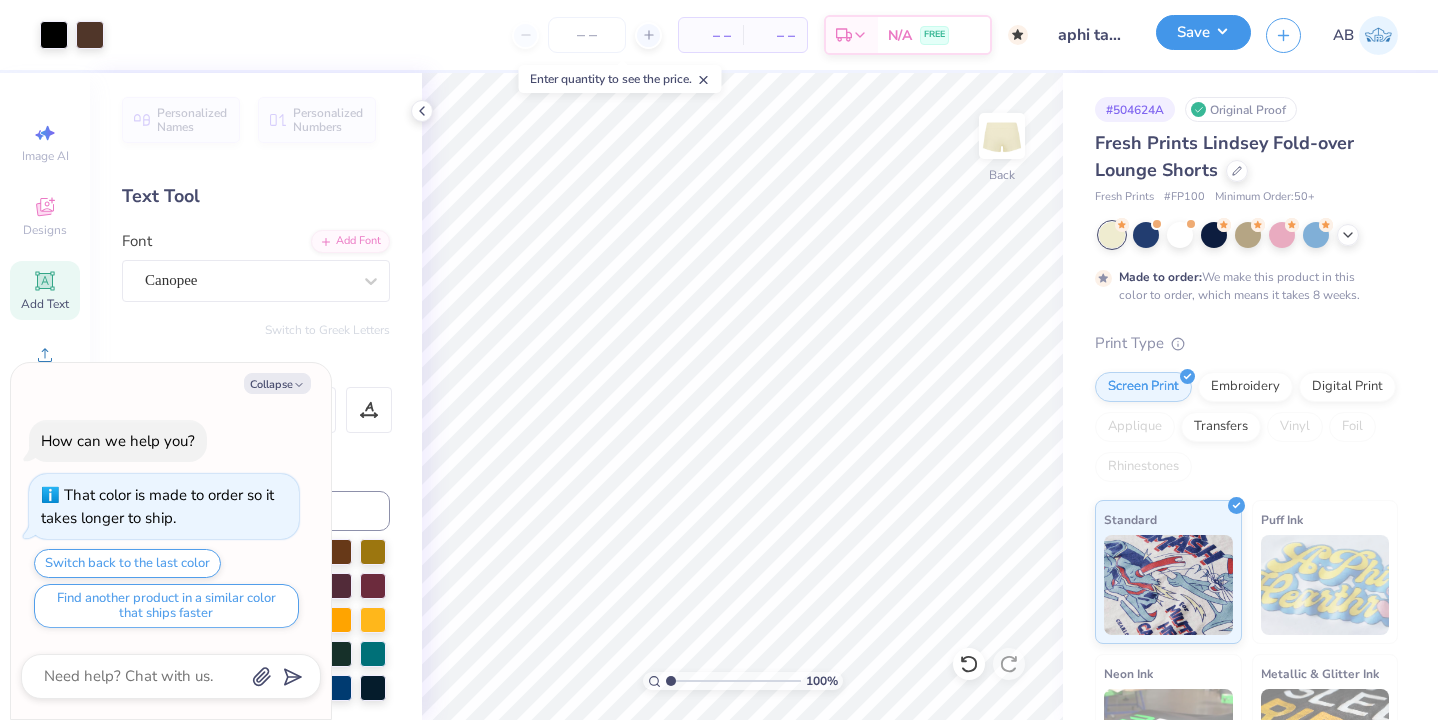 click on "Save" at bounding box center [1203, 32] 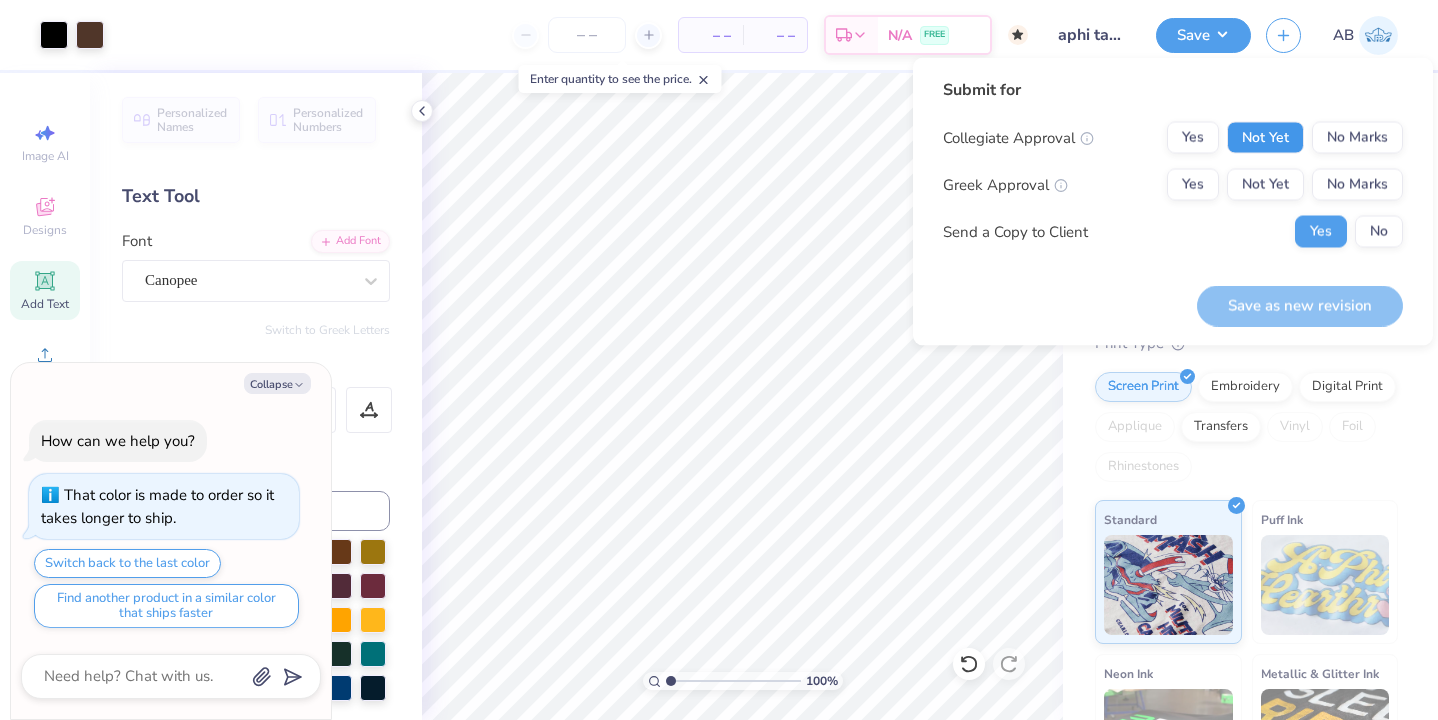 click on "Not Yet" at bounding box center [1265, 138] 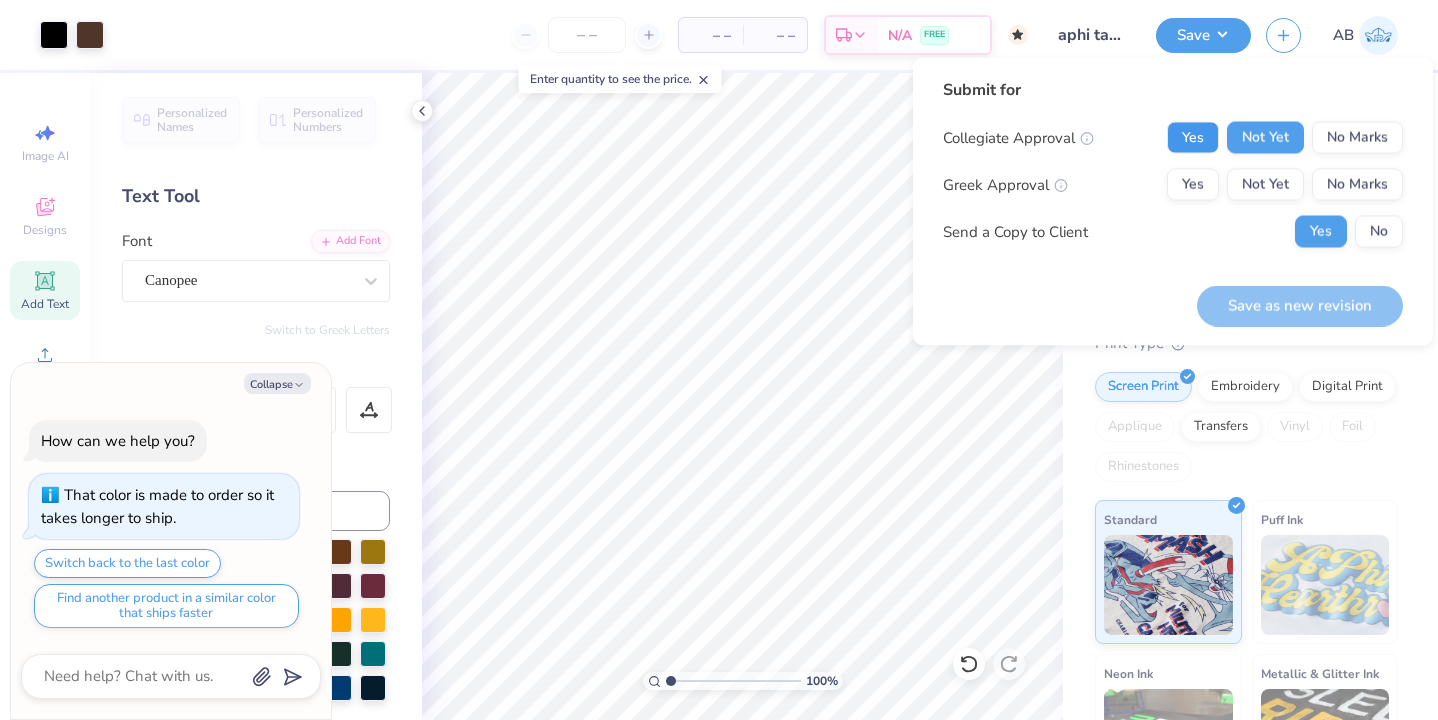 click on "Yes" at bounding box center (1193, 138) 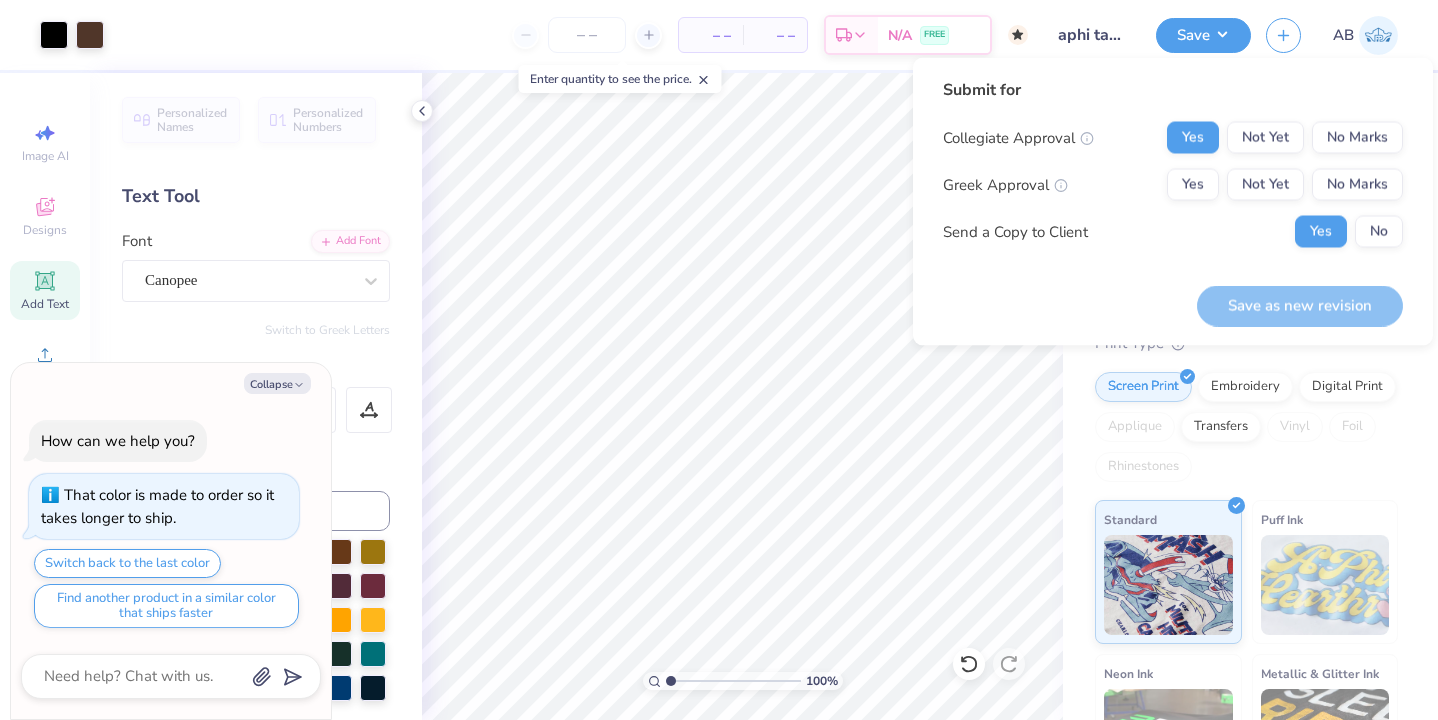 click on "Collegiate Approval Yes Not Yet No Marks Greek Approval Yes Not Yet No Marks Send a Copy to Client Yes No" at bounding box center [1173, 185] 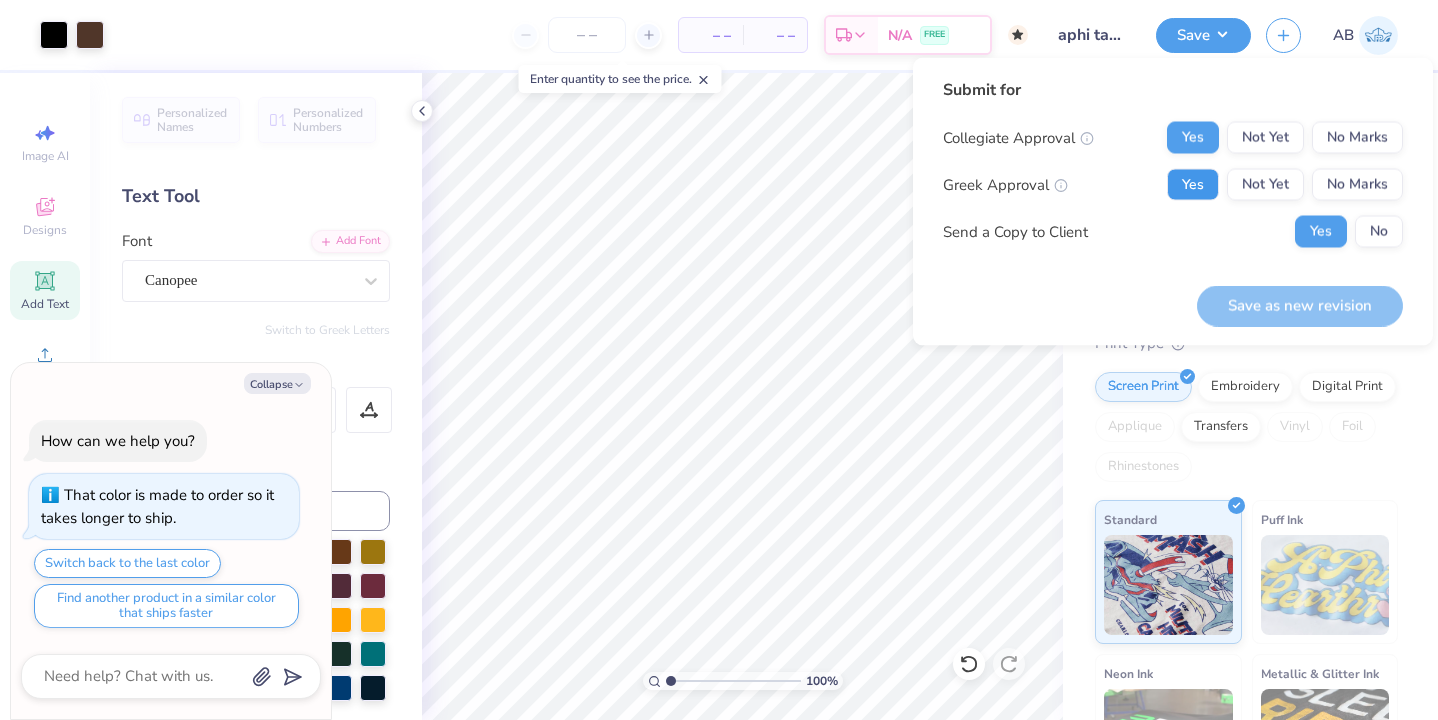 click on "Yes" at bounding box center (1193, 185) 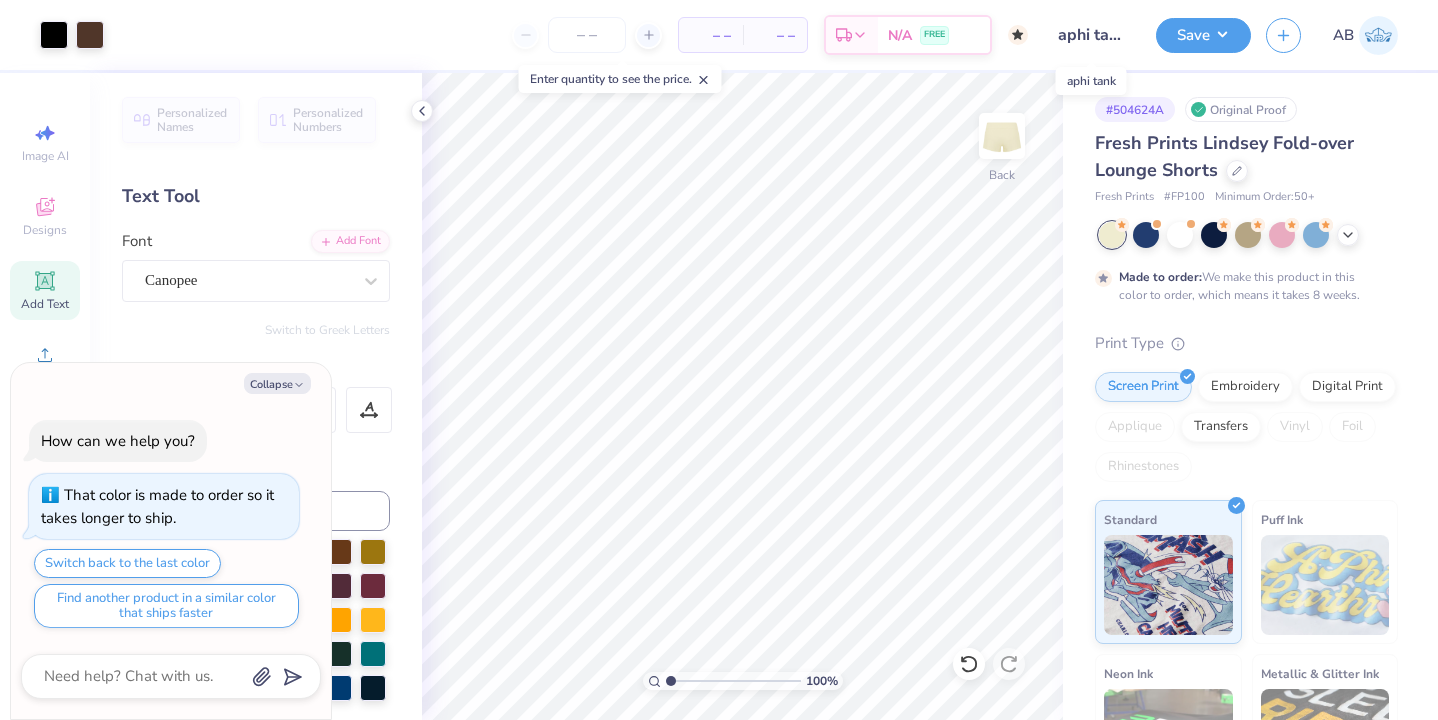 click on "aphi tank" at bounding box center [1092, 35] 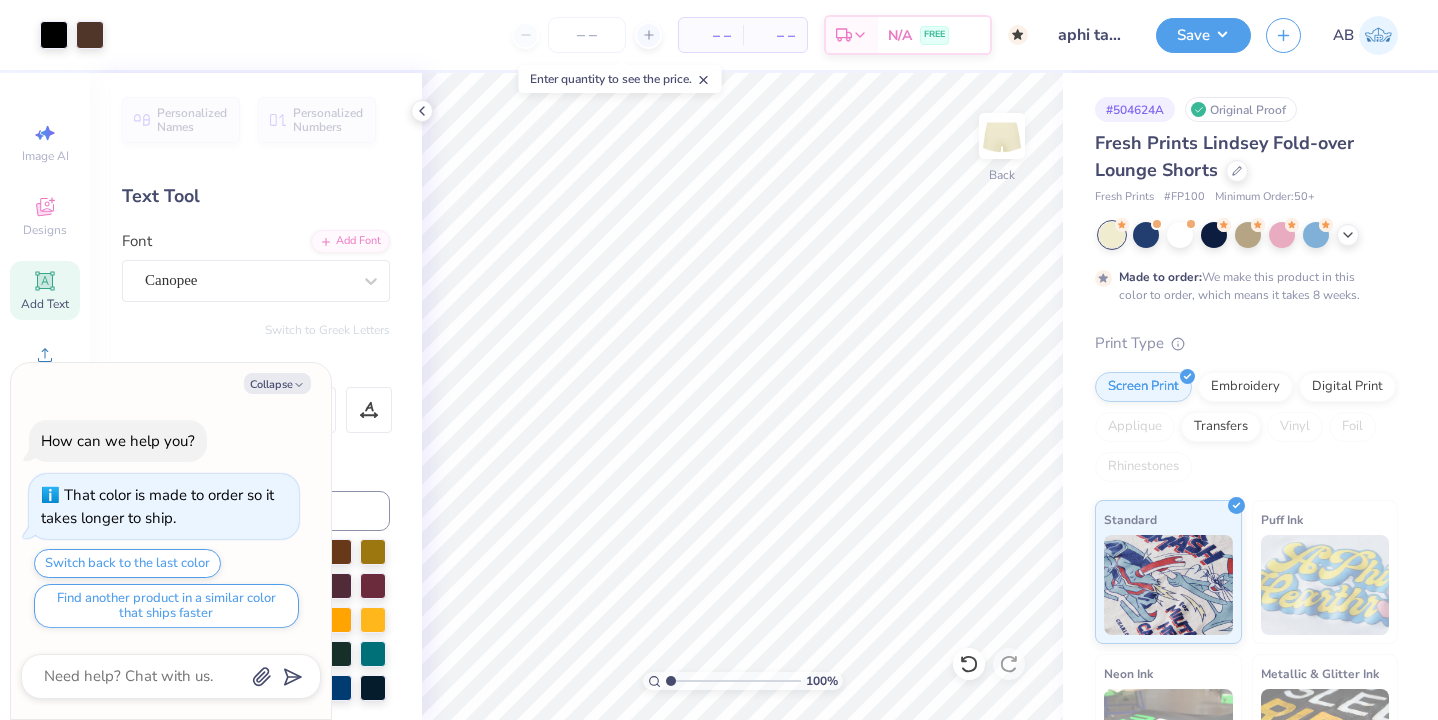 click on "Original Proof" at bounding box center (1241, 109) 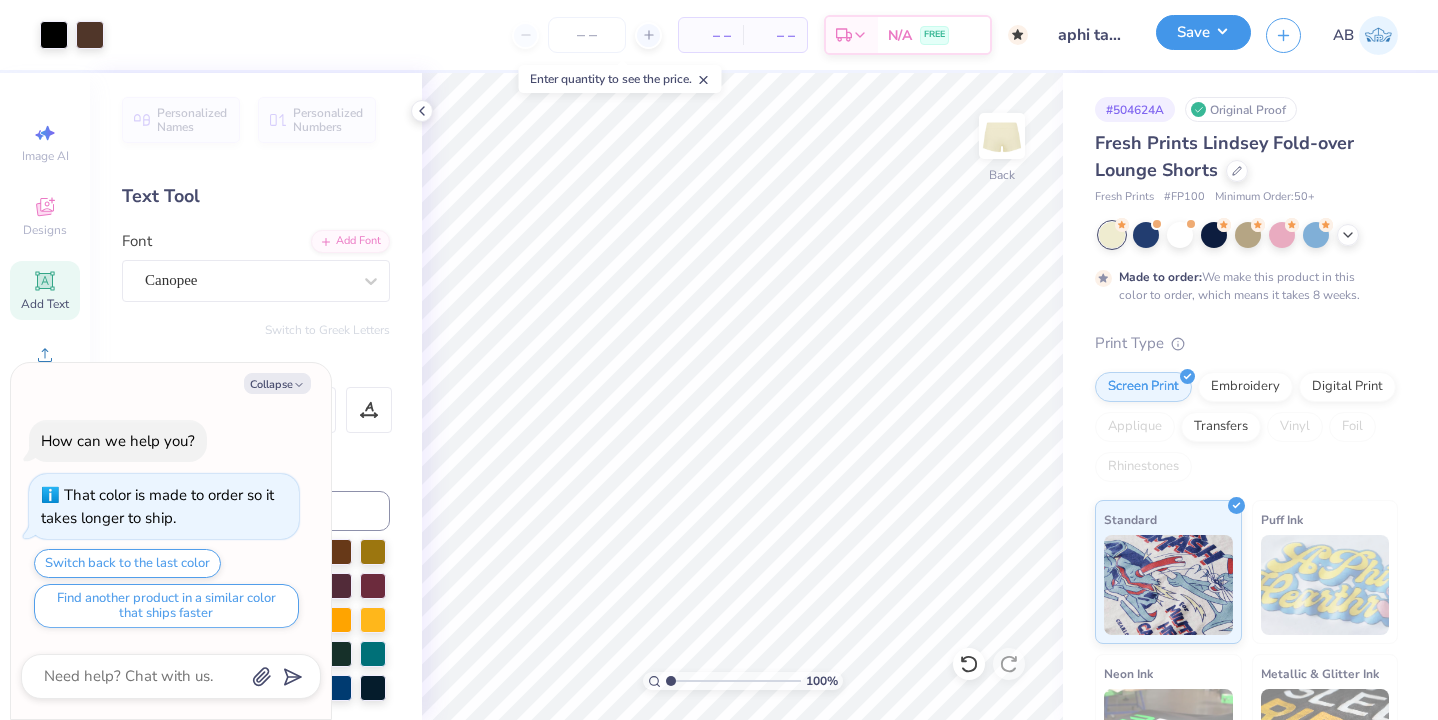 click on "Save" at bounding box center (1203, 32) 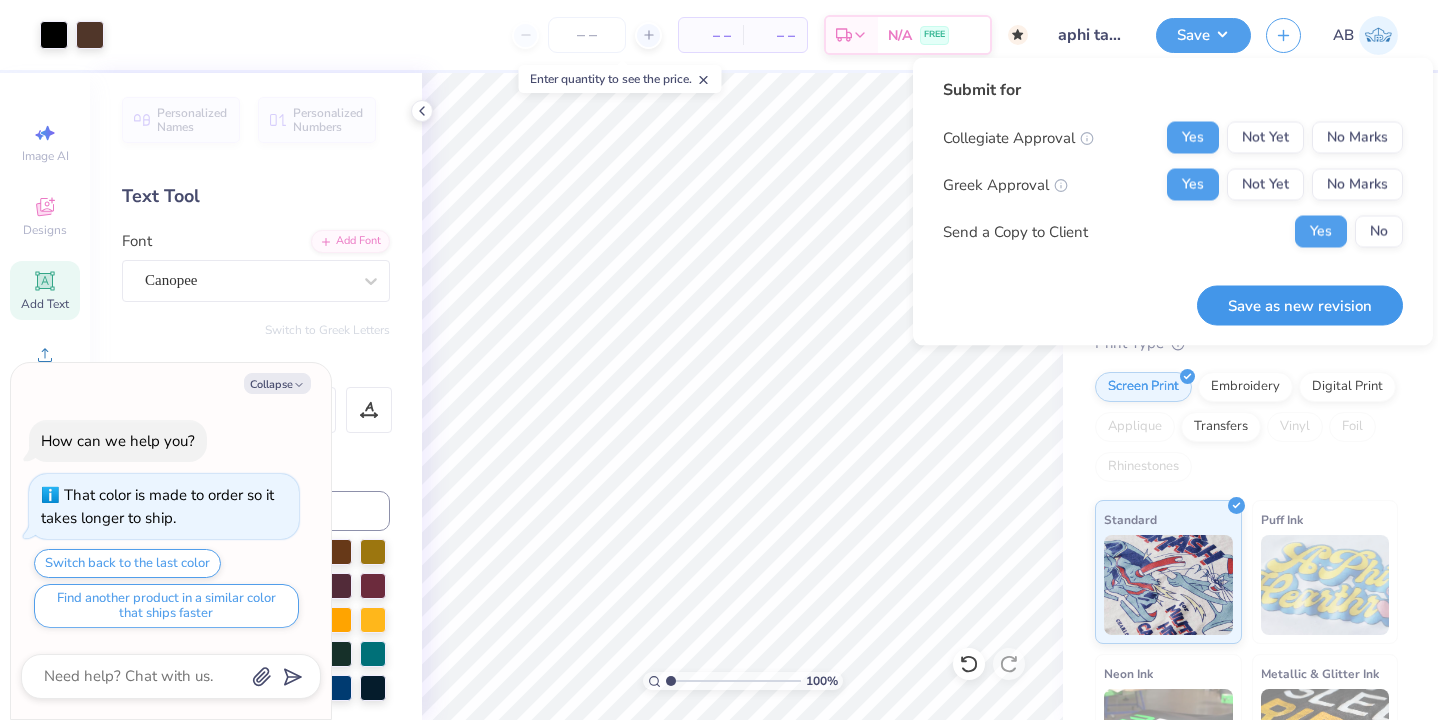 click on "Save as new revision" at bounding box center (1300, 305) 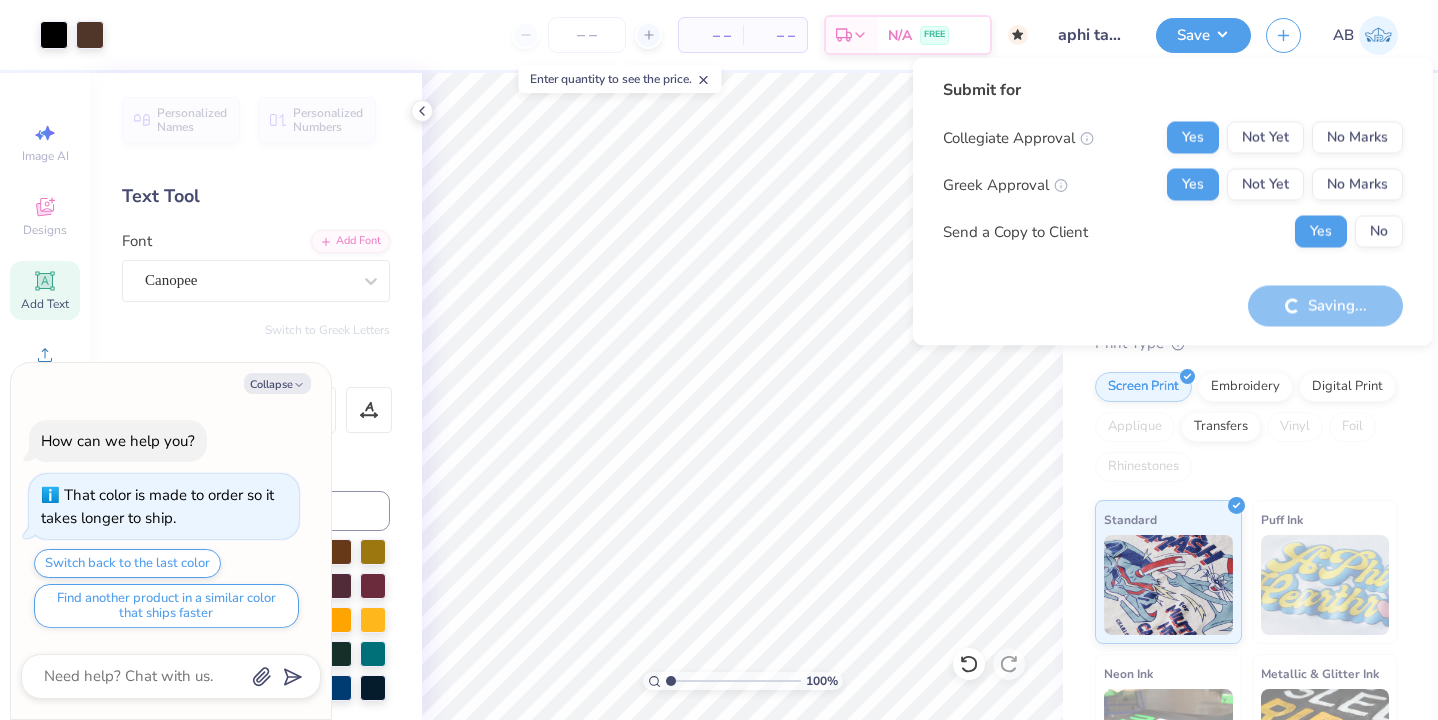 type on "x" 